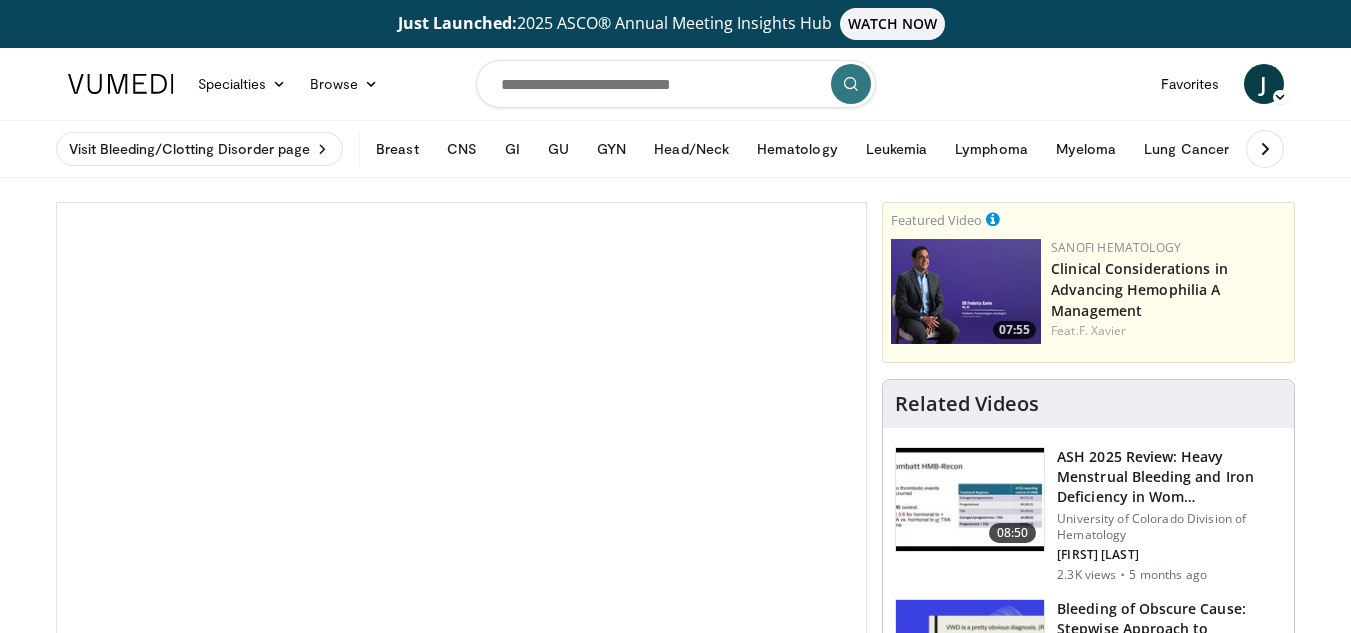 scroll, scrollTop: 45, scrollLeft: 0, axis: vertical 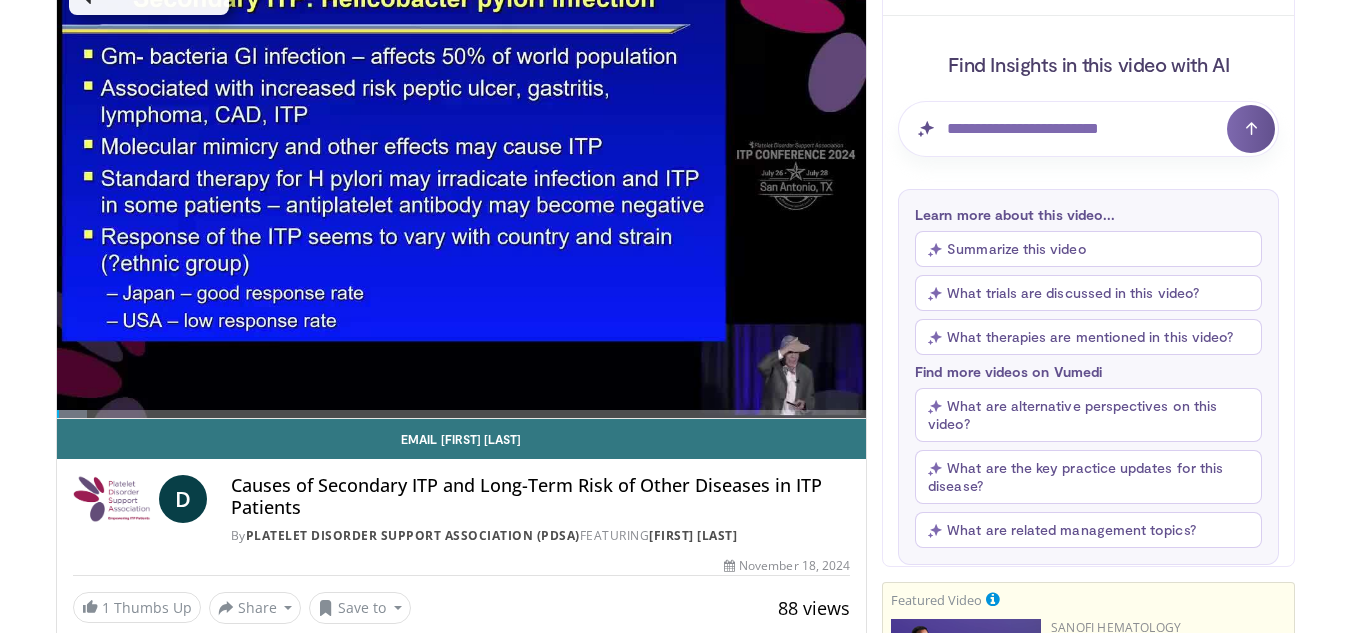 click on "**********" at bounding box center [462, 191] 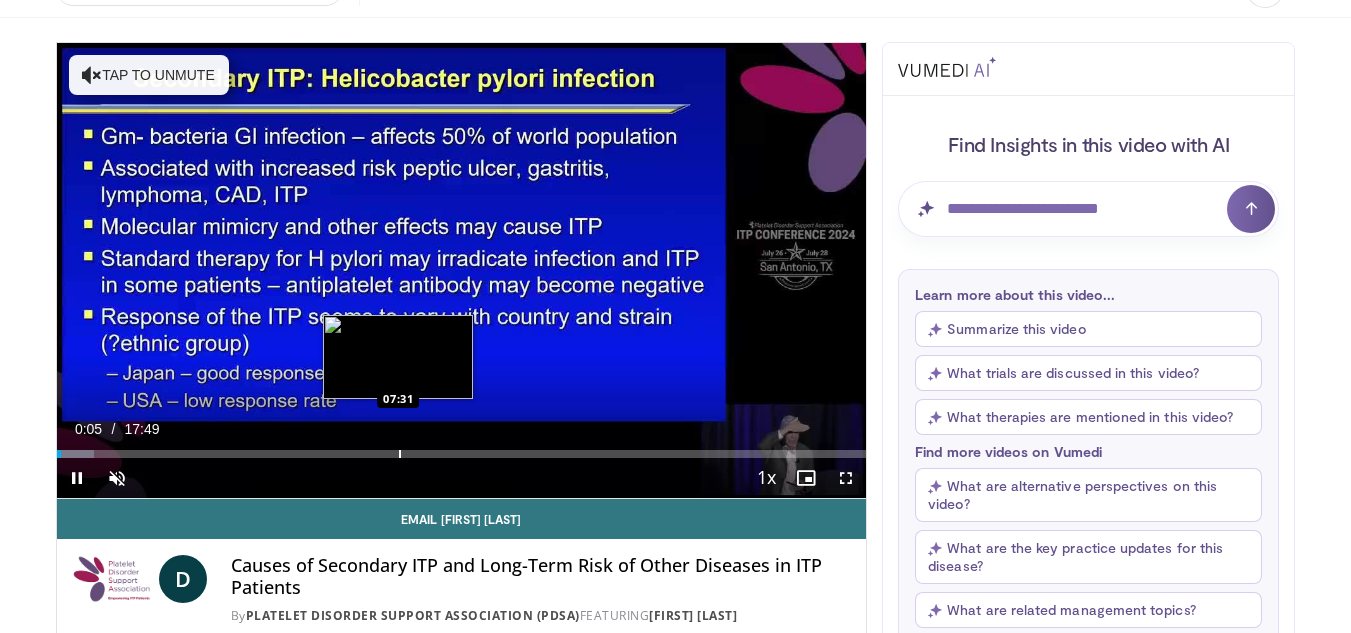 scroll, scrollTop: 159, scrollLeft: 0, axis: vertical 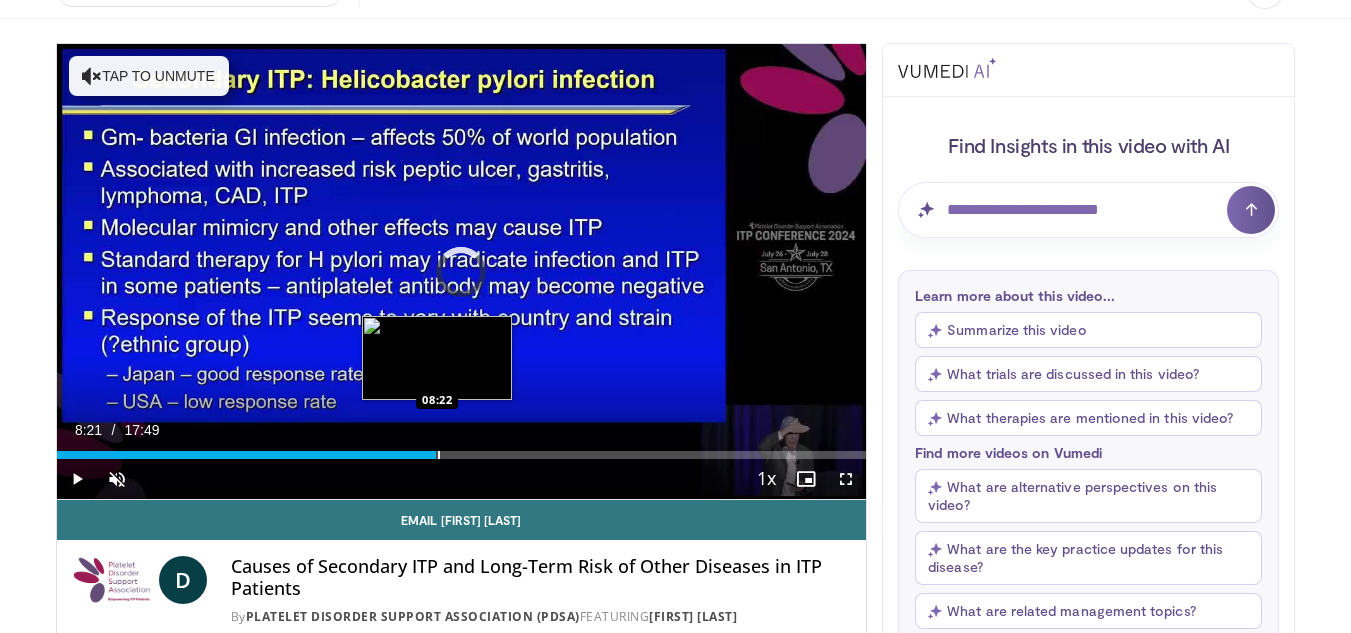 click on "Loaded :  0.00% 00:07 08:22" at bounding box center (462, 455) 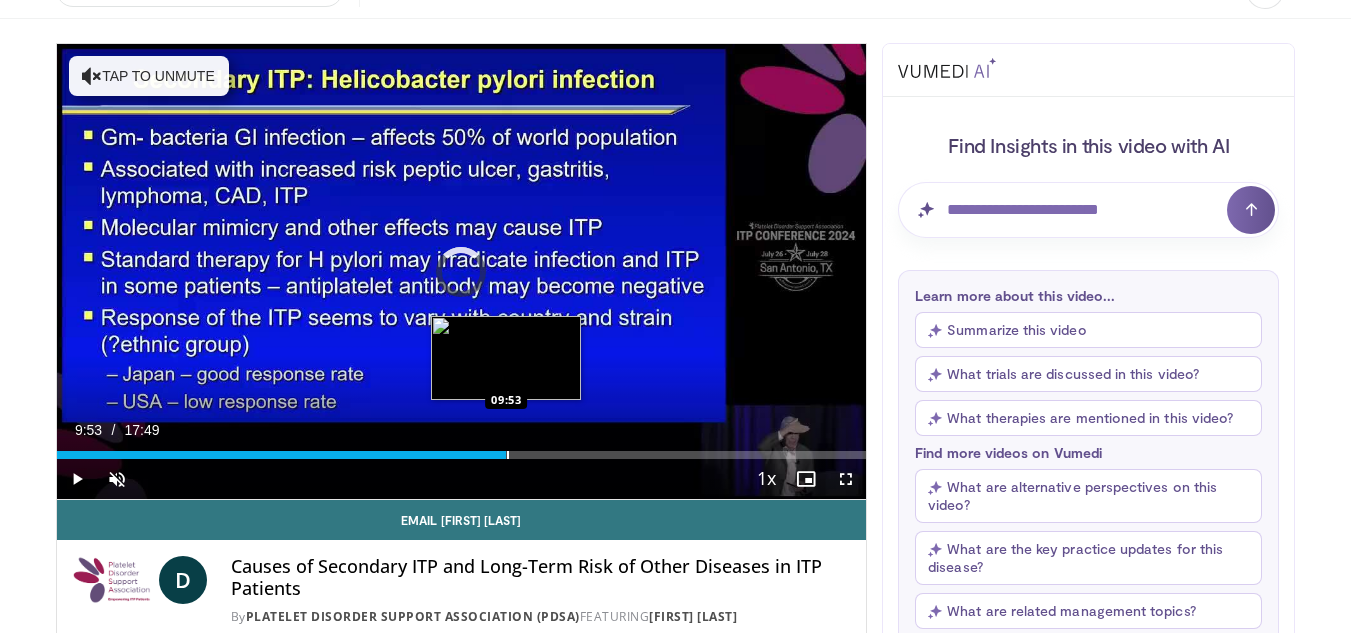 click on "Loaded :  52.89% 09:53 09:53" at bounding box center [462, 449] 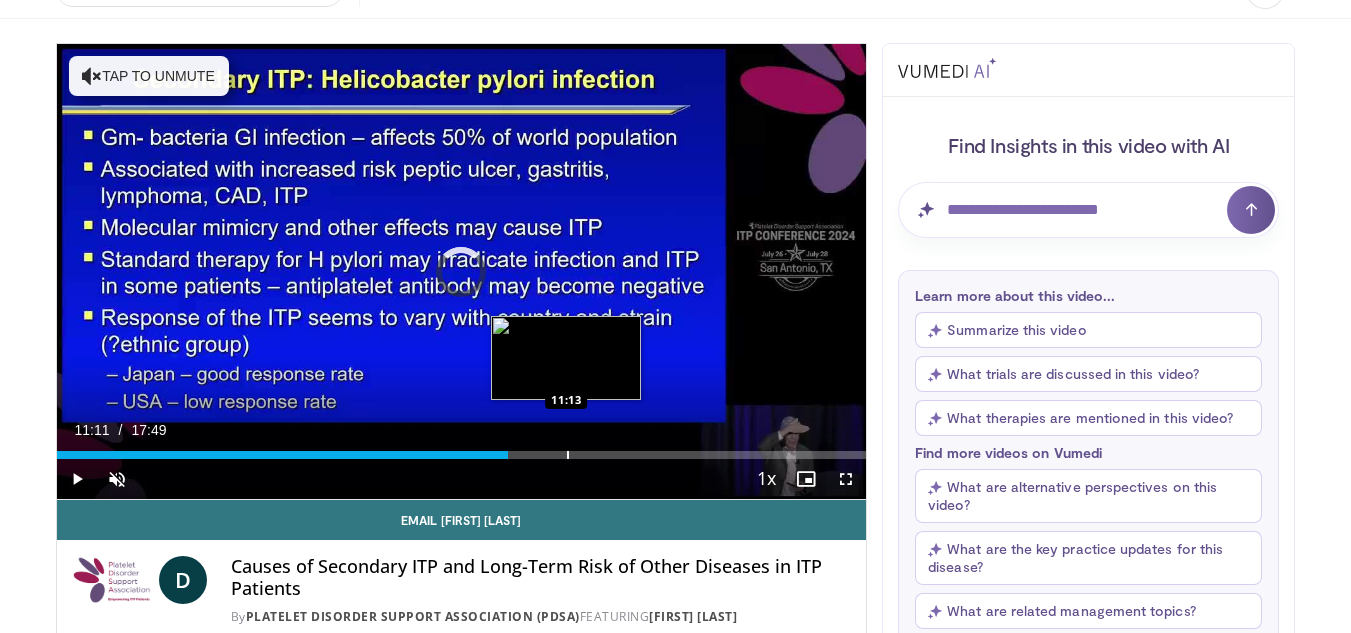 click at bounding box center [568, 455] 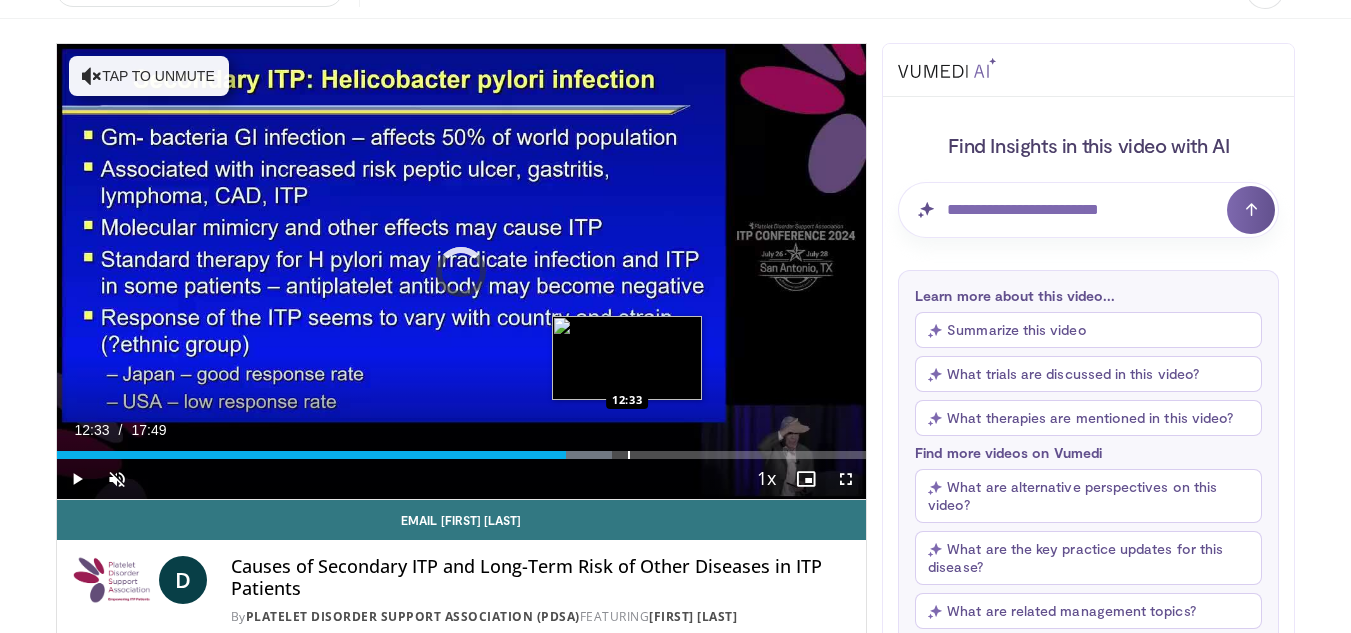 click on "Loaded :  68.66% 12:33 12:33" at bounding box center (462, 449) 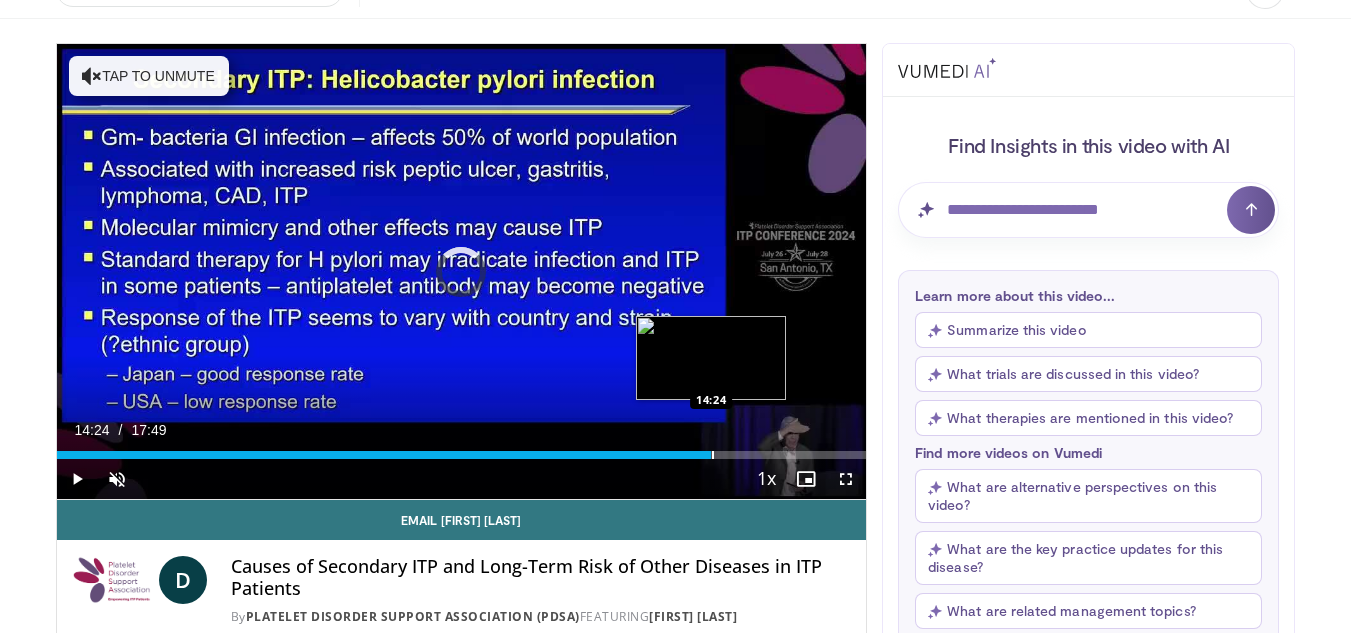 click on "Loaded :  0.00% 14:24 14:24" at bounding box center [462, 449] 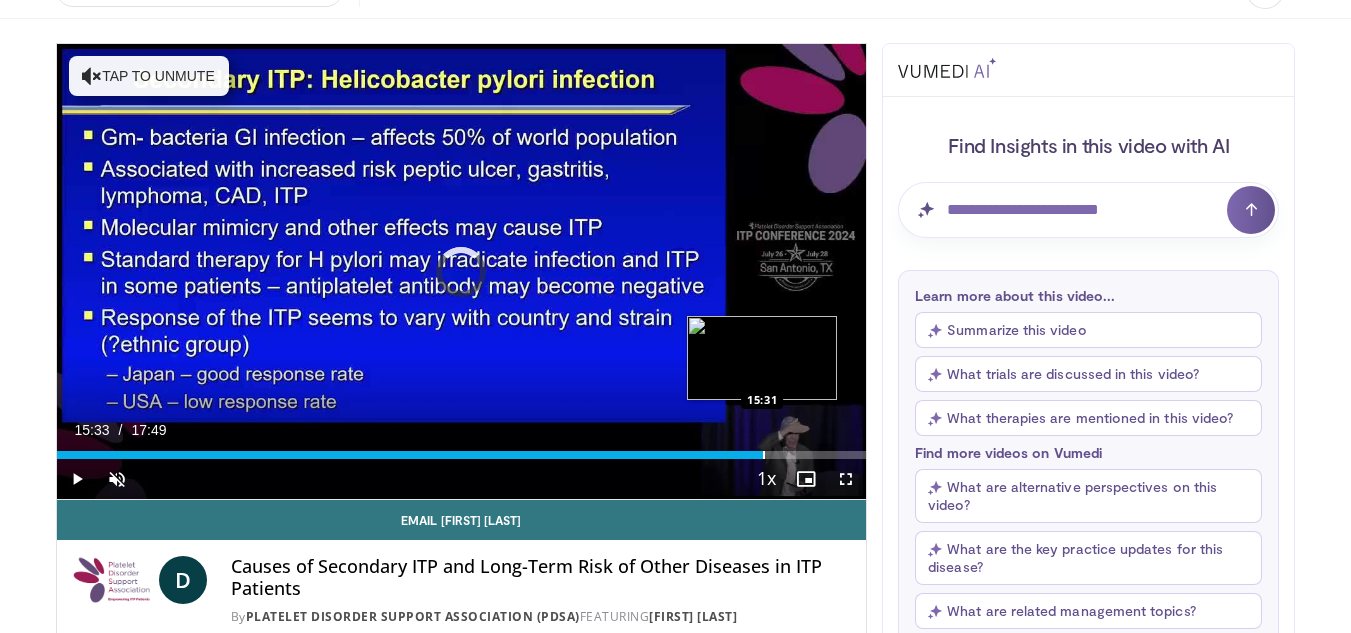 click at bounding box center [764, 455] 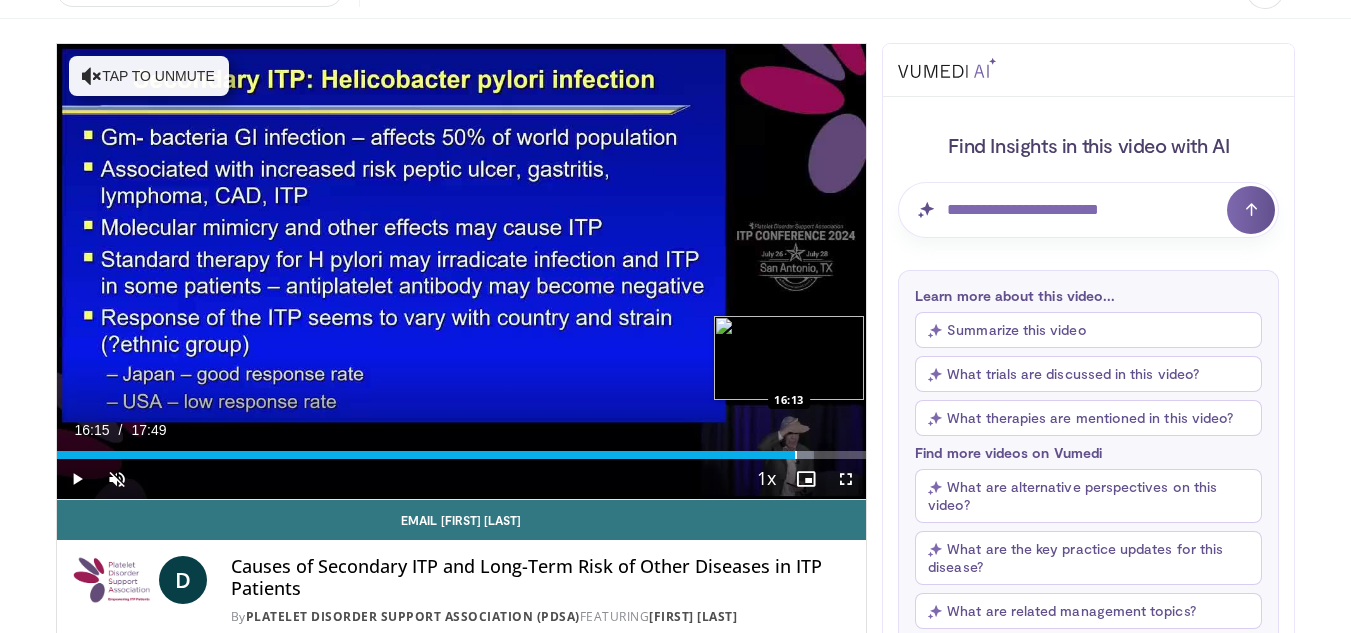 click at bounding box center (796, 455) 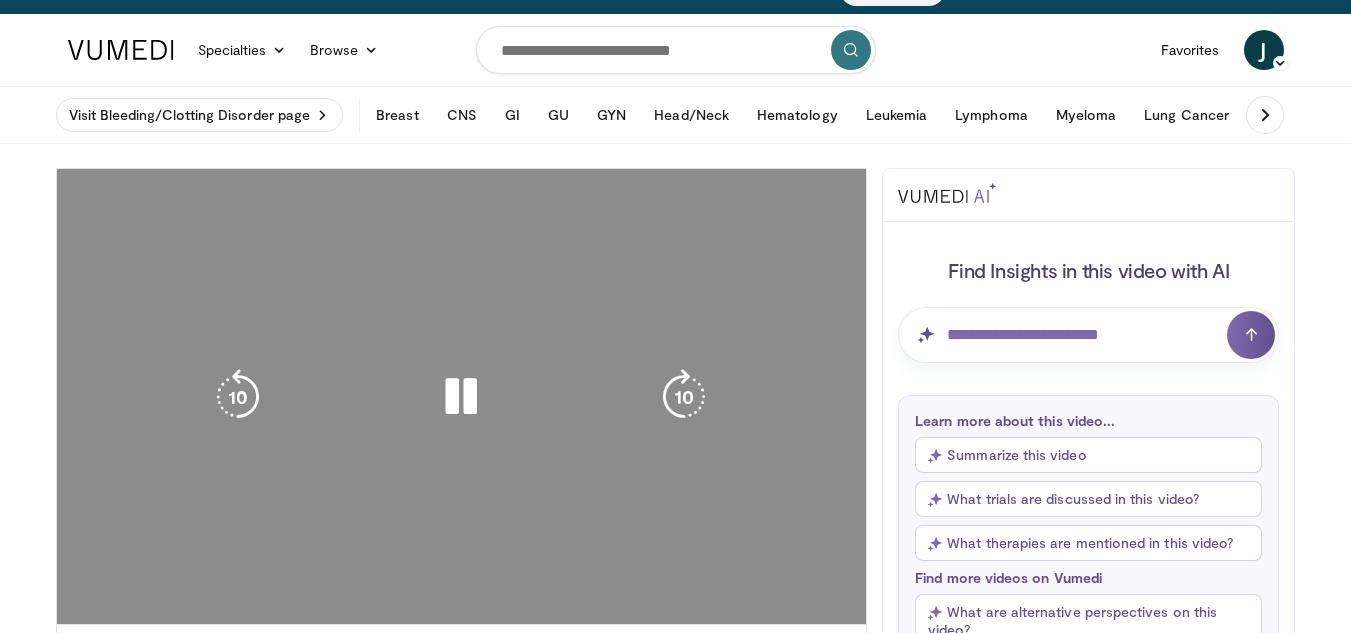 scroll, scrollTop: 34, scrollLeft: 0, axis: vertical 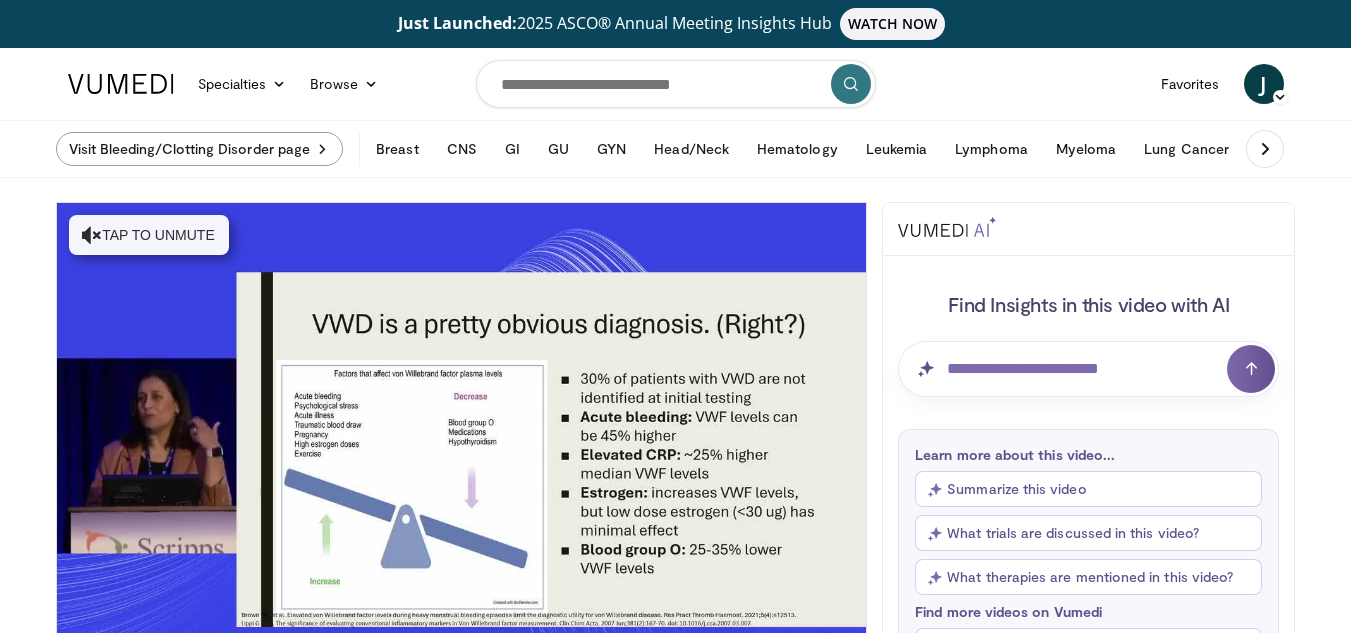 click on "Visit Bleeding/Clotting Disorder page" at bounding box center (200, 149) 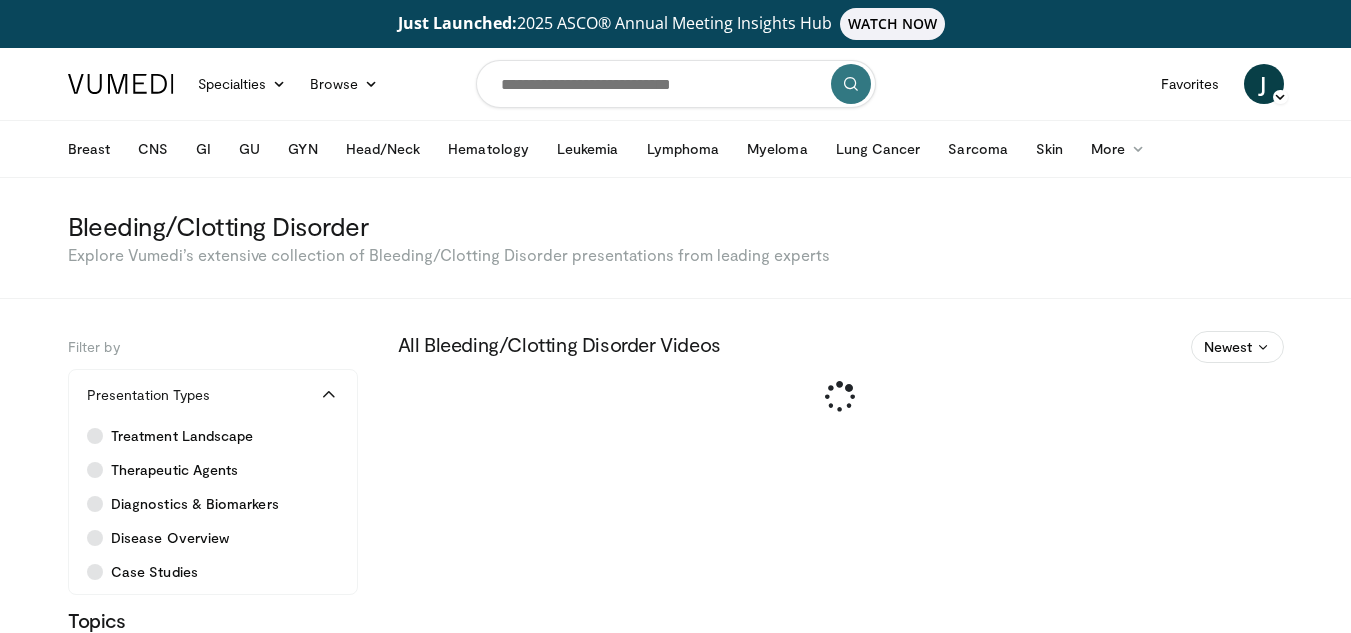 scroll, scrollTop: 0, scrollLeft: 0, axis: both 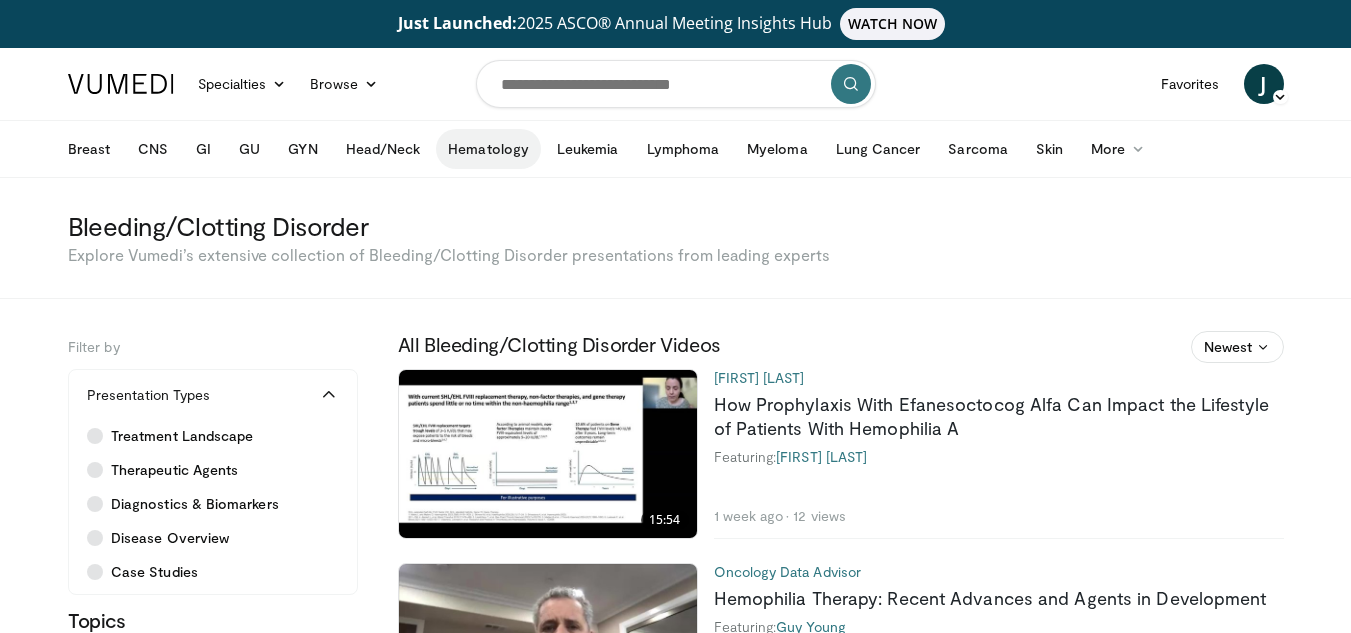 click on "Hematology" at bounding box center [488, 149] 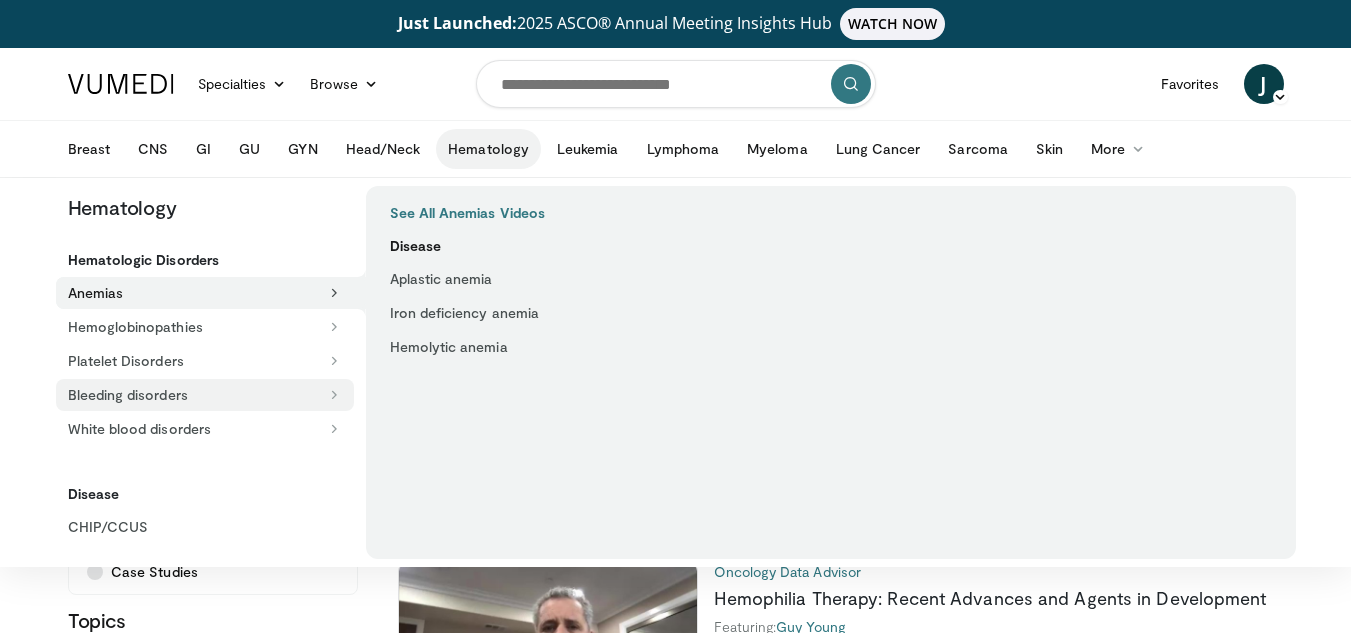 click on "Bleeding disorders" at bounding box center [205, 395] 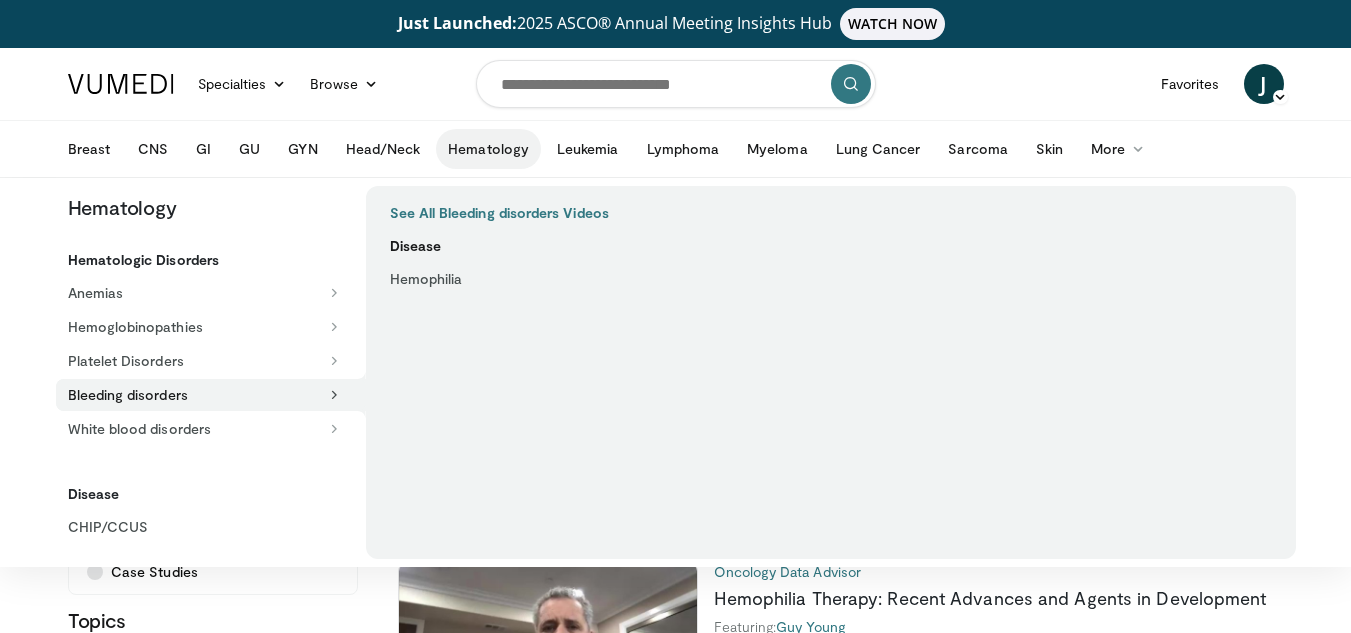 click on "See All Bleeding disorders Videos" at bounding box center [499, 213] 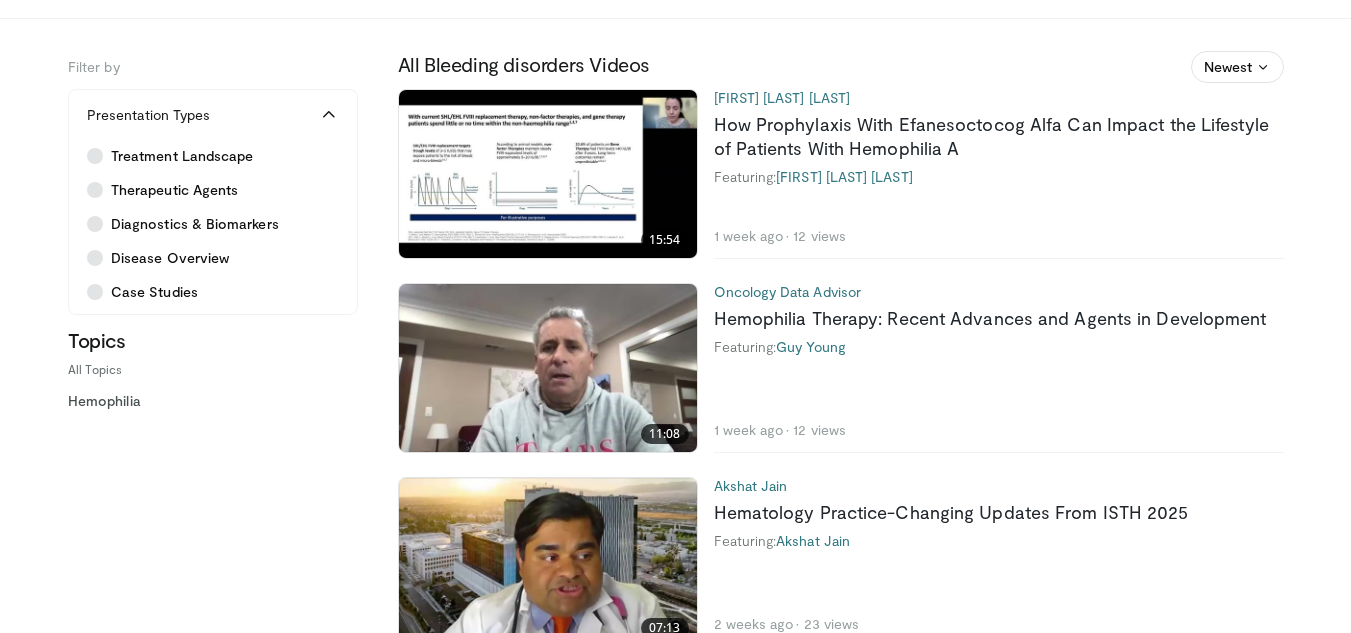 scroll, scrollTop: 281, scrollLeft: 0, axis: vertical 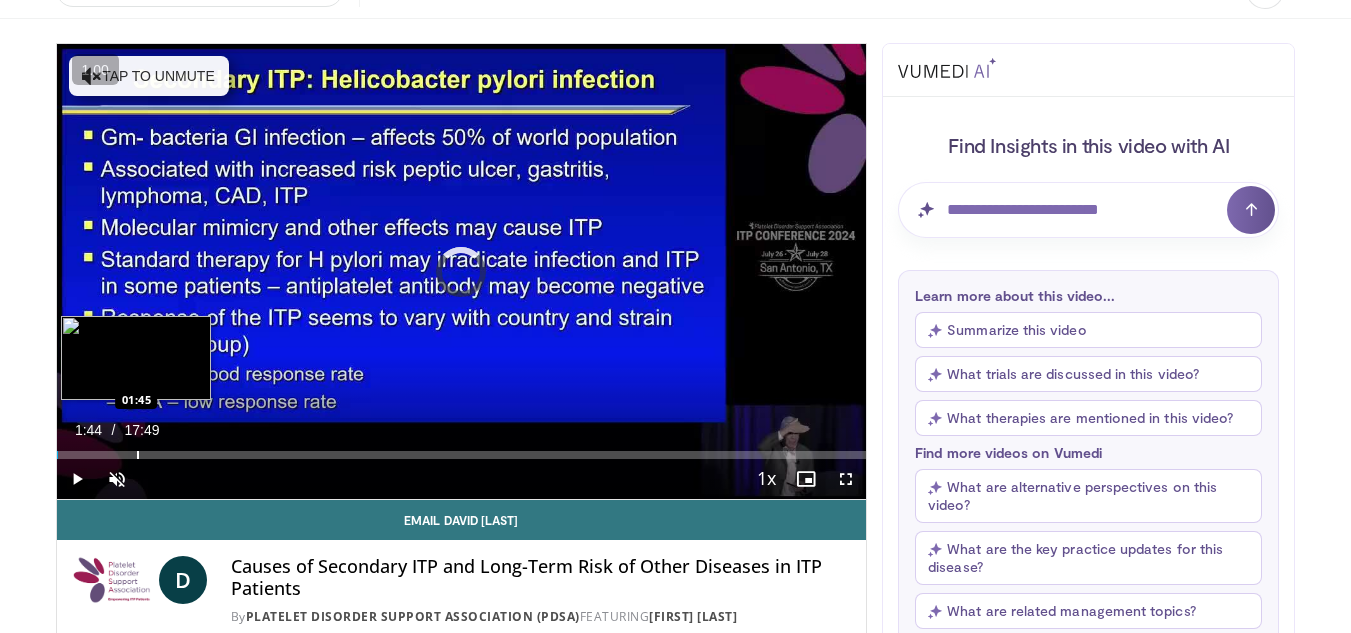 click at bounding box center (138, 455) 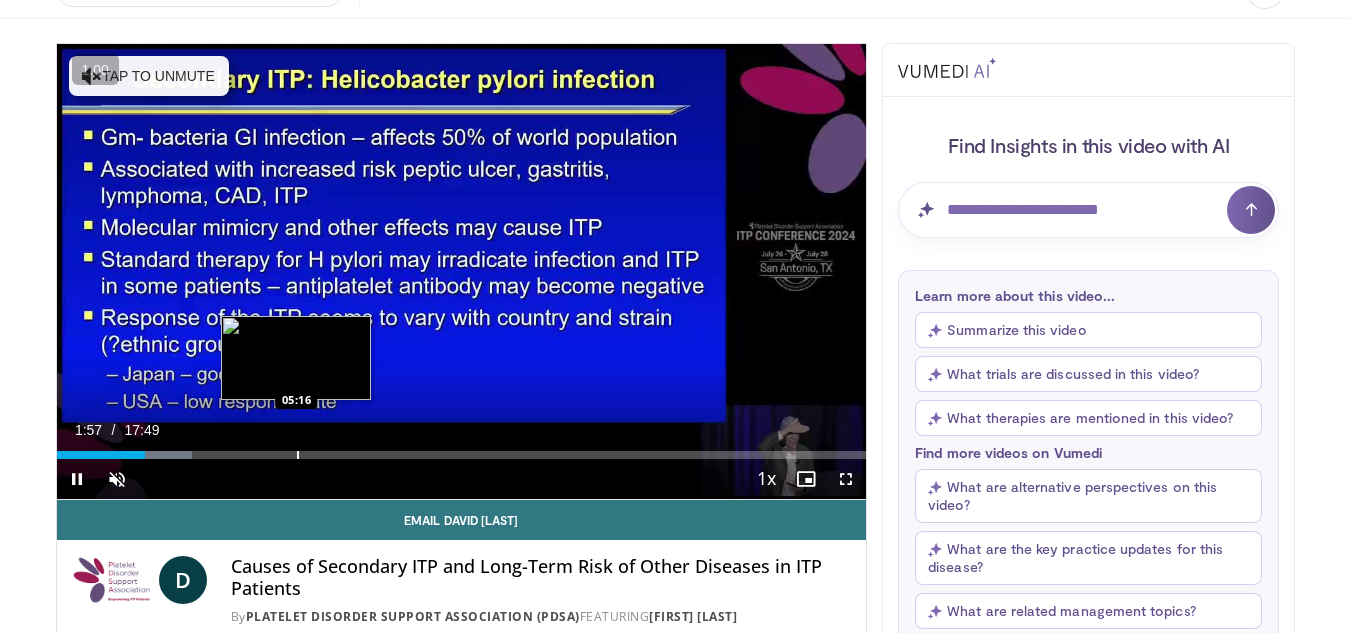 click at bounding box center [298, 455] 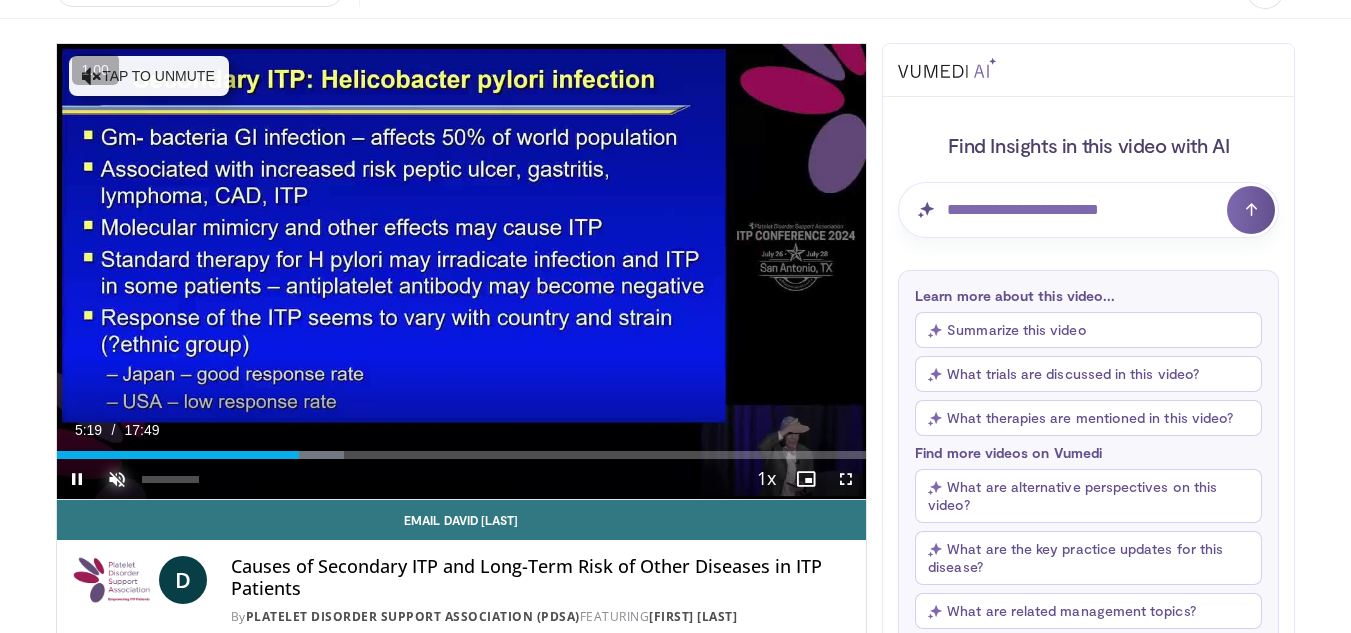 click at bounding box center [117, 479] 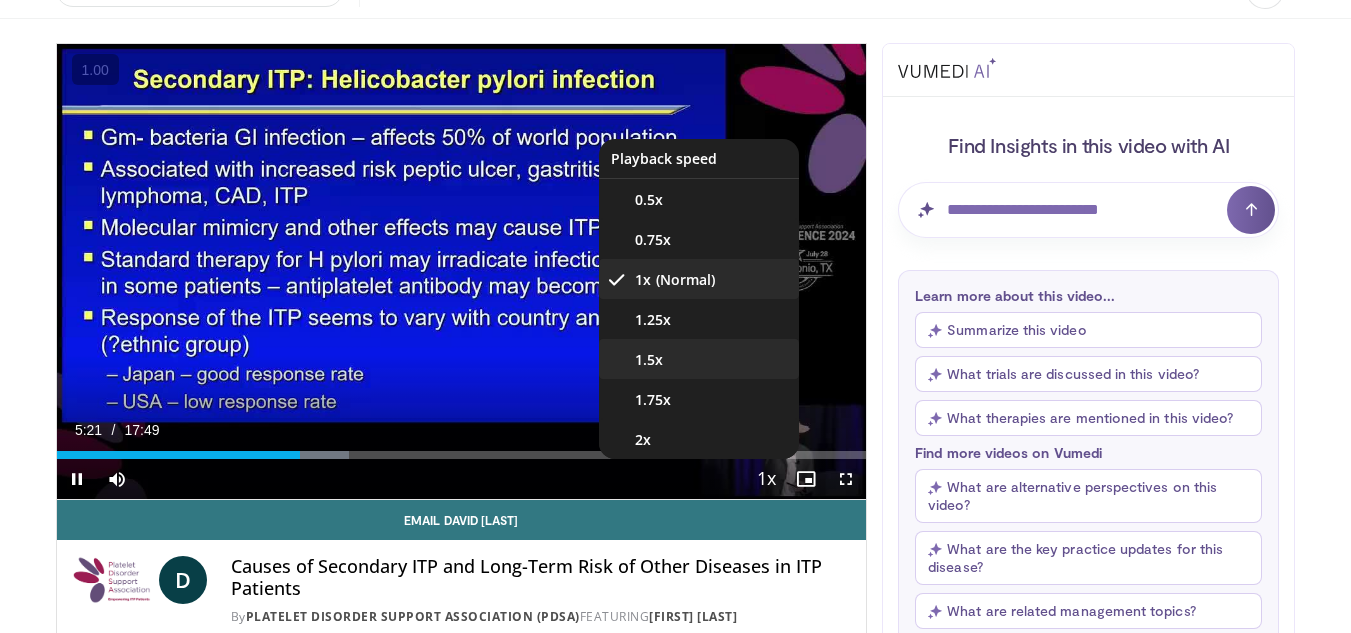 click on "1.5x" at bounding box center [699, 359] 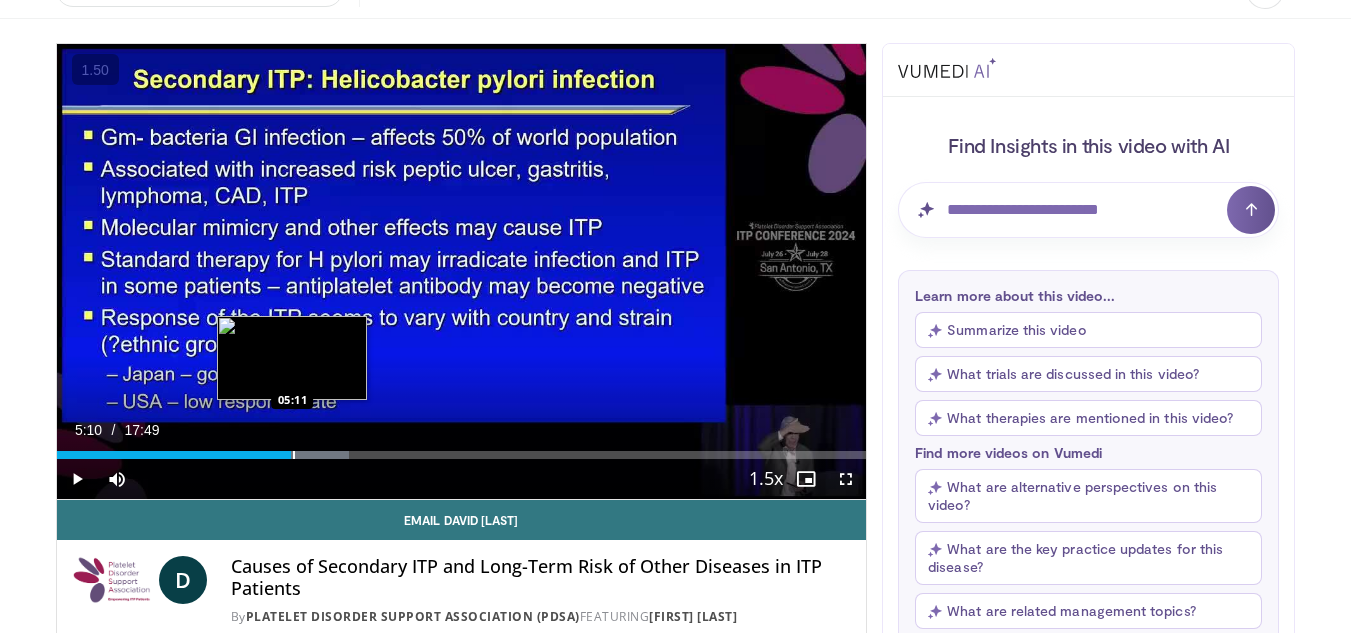 click at bounding box center (294, 455) 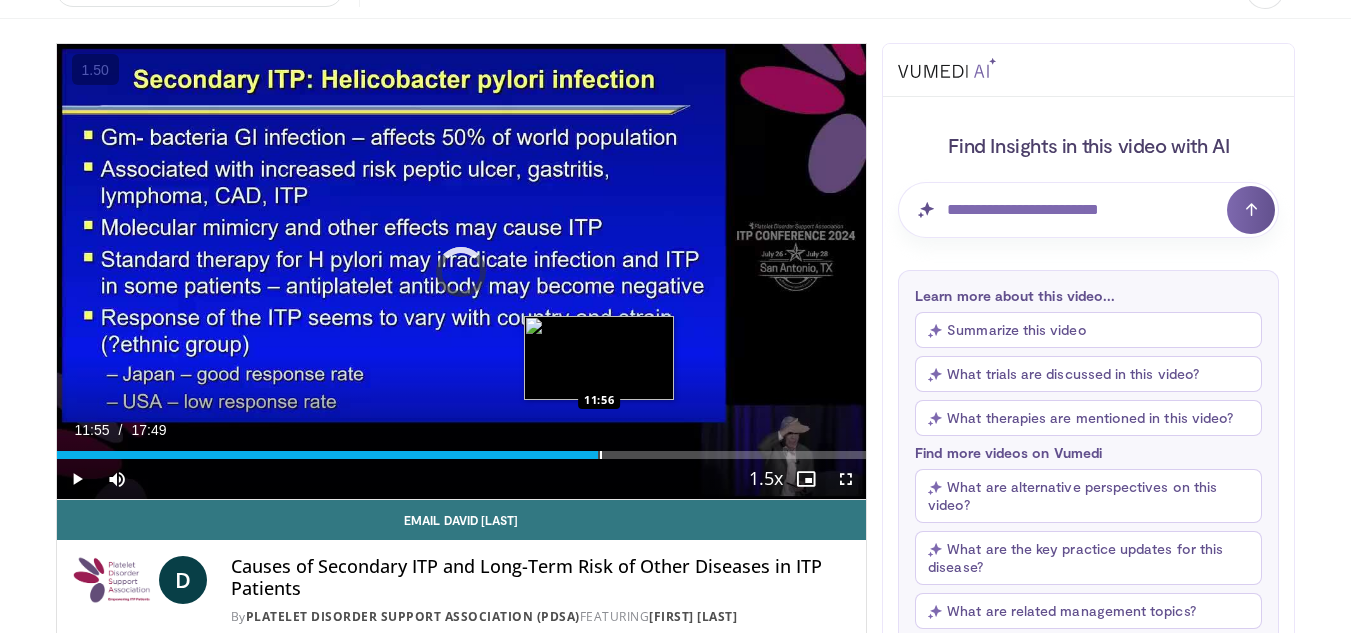 click at bounding box center [601, 455] 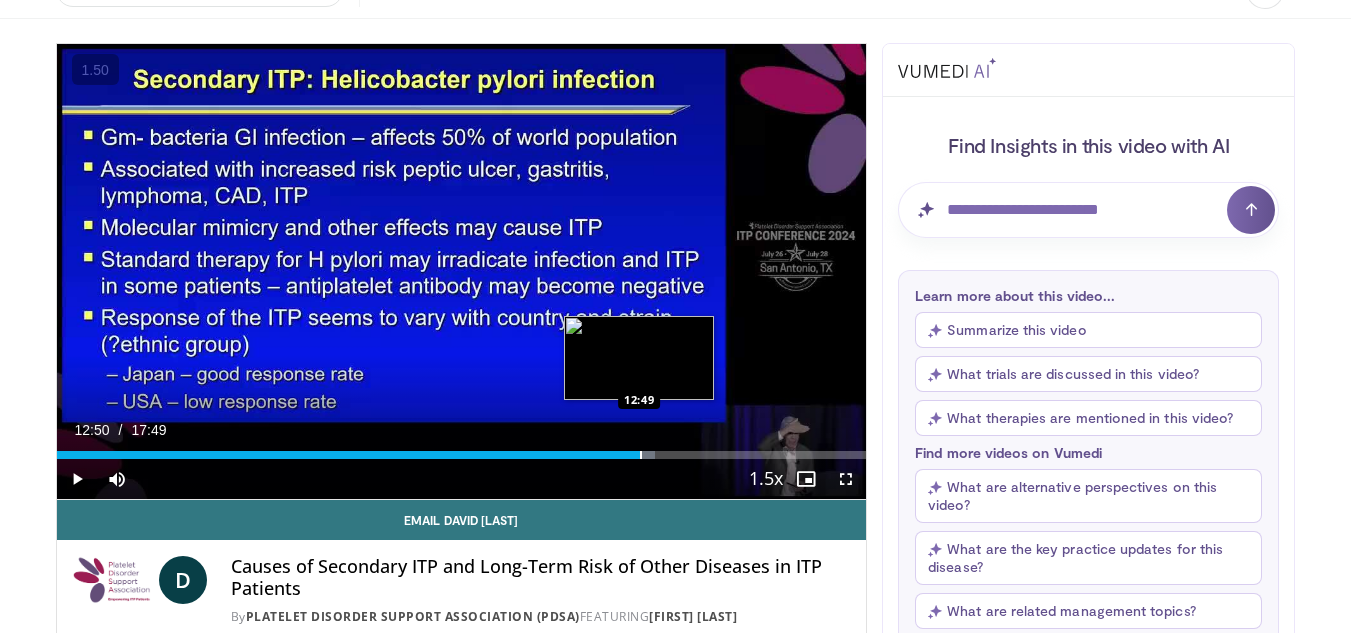 click at bounding box center [641, 455] 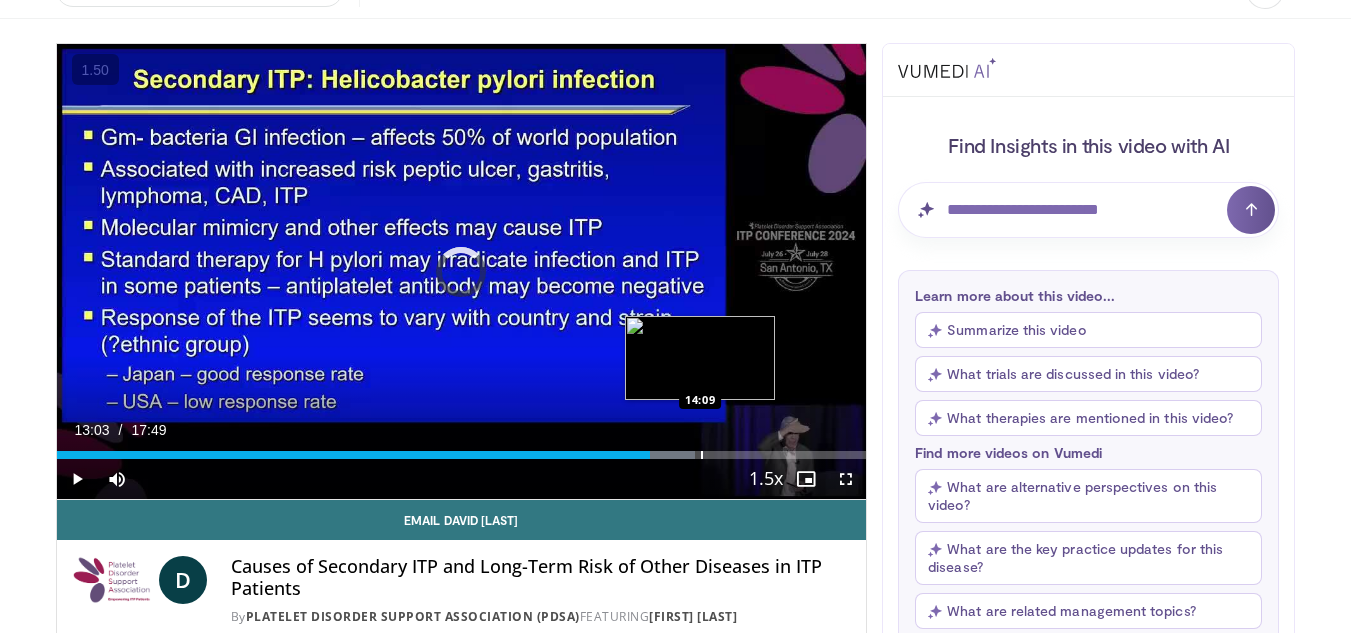 click on "Loaded :  78.87% 13:03 14:09" at bounding box center (462, 449) 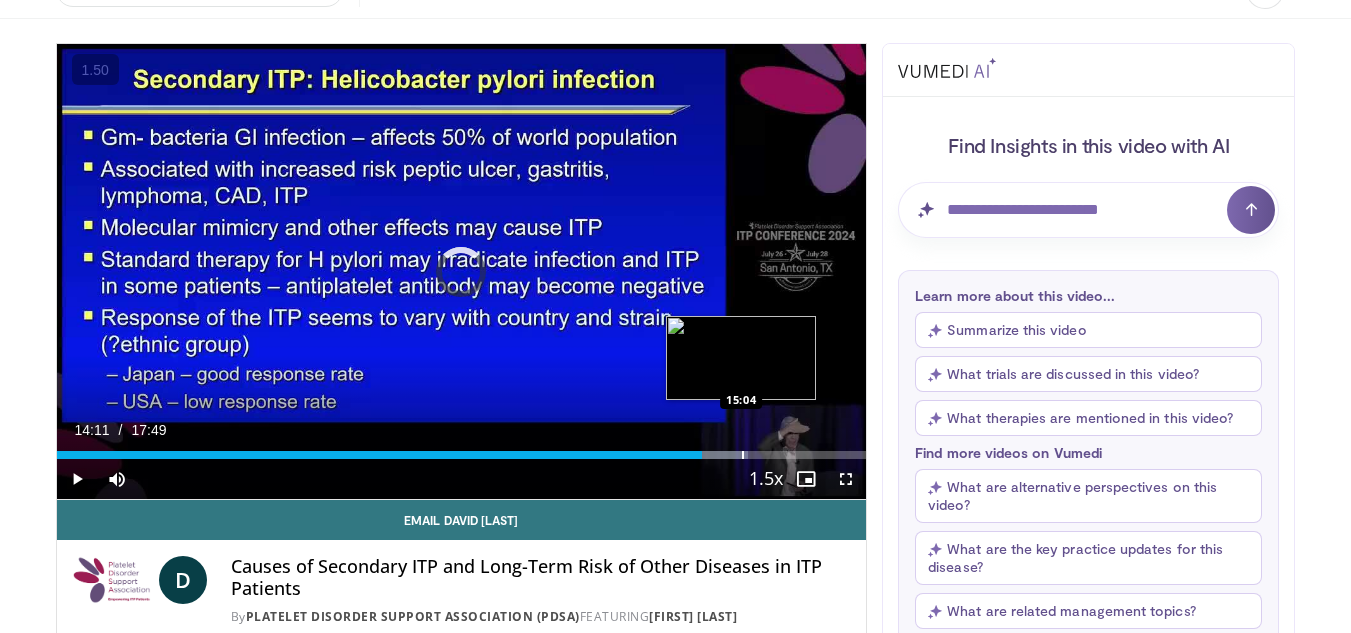 click at bounding box center [743, 455] 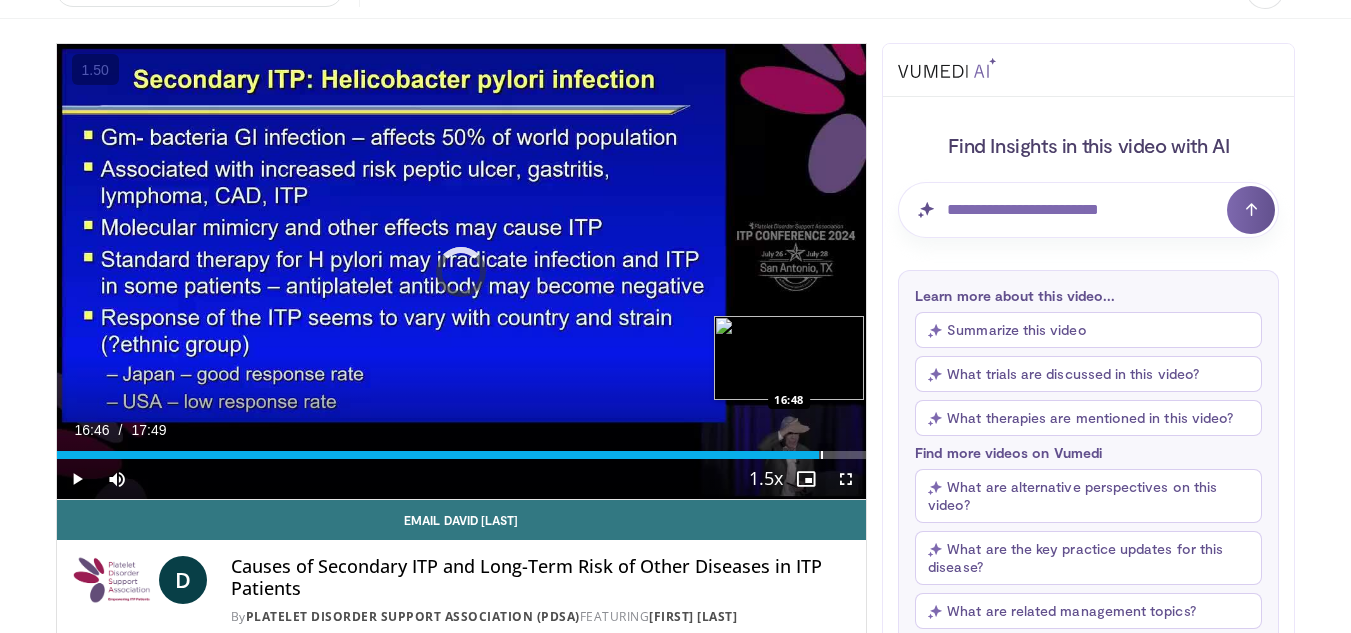 click at bounding box center (822, 455) 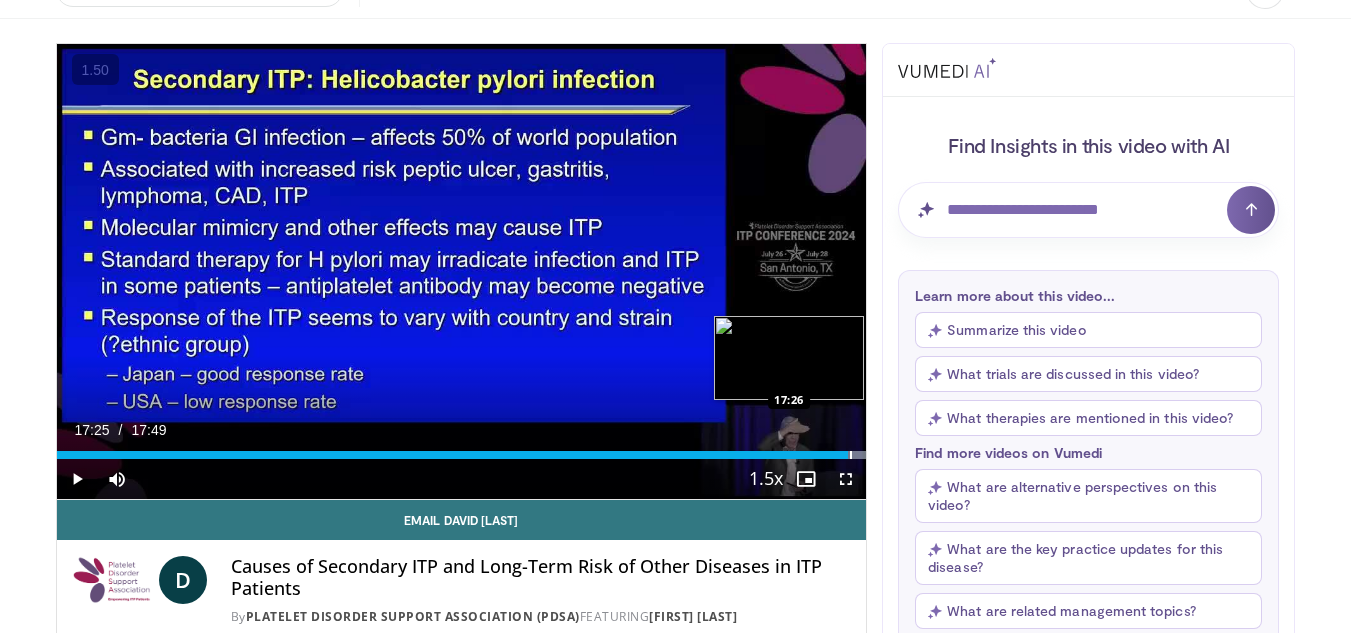 click at bounding box center (851, 455) 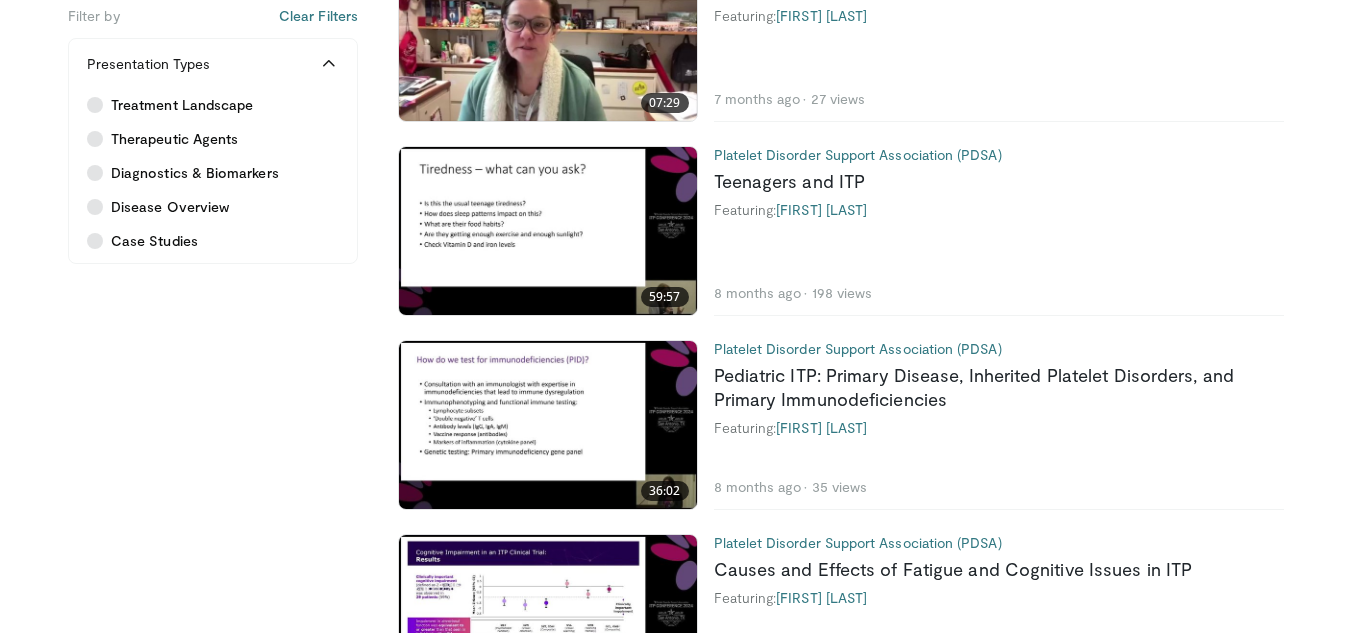 scroll, scrollTop: 1930, scrollLeft: 0, axis: vertical 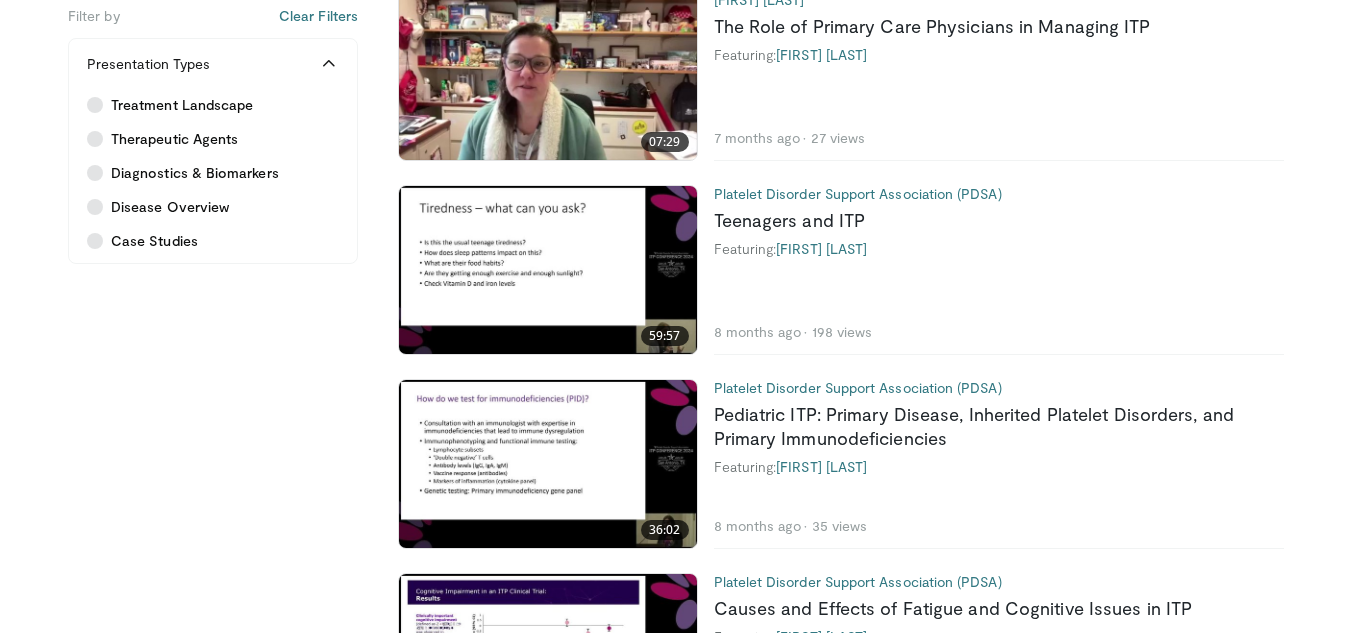 click at bounding box center [548, 464] 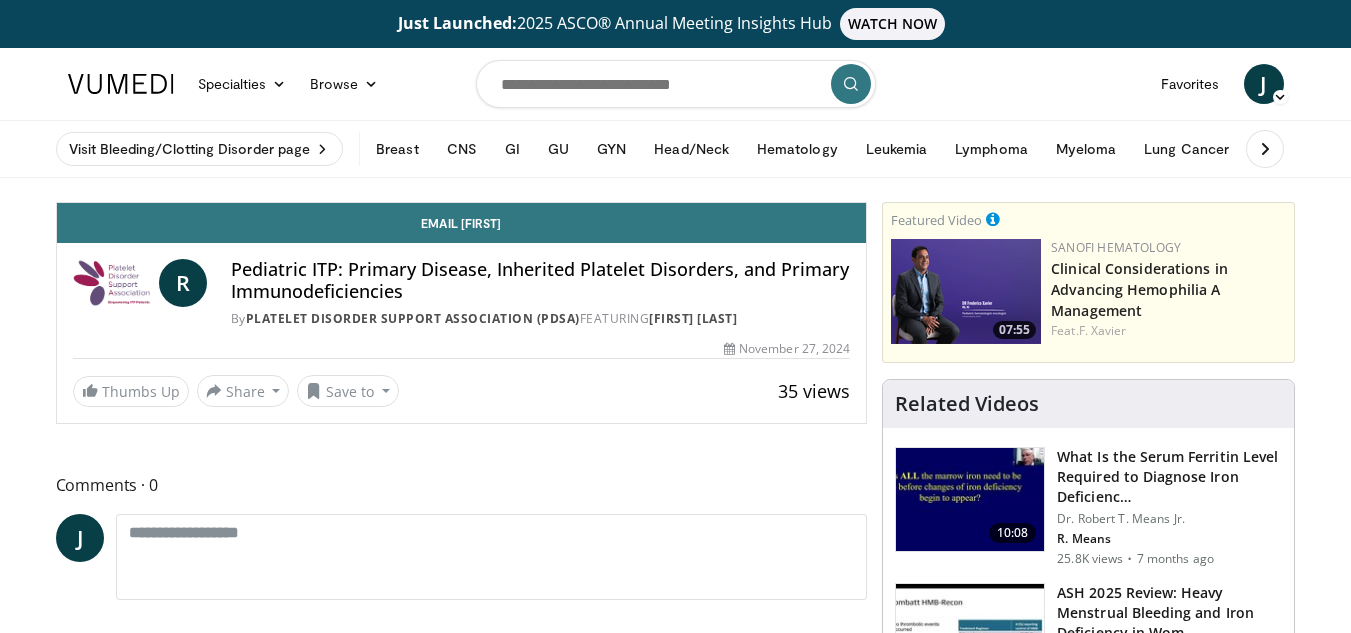 scroll, scrollTop: 0, scrollLeft: 0, axis: both 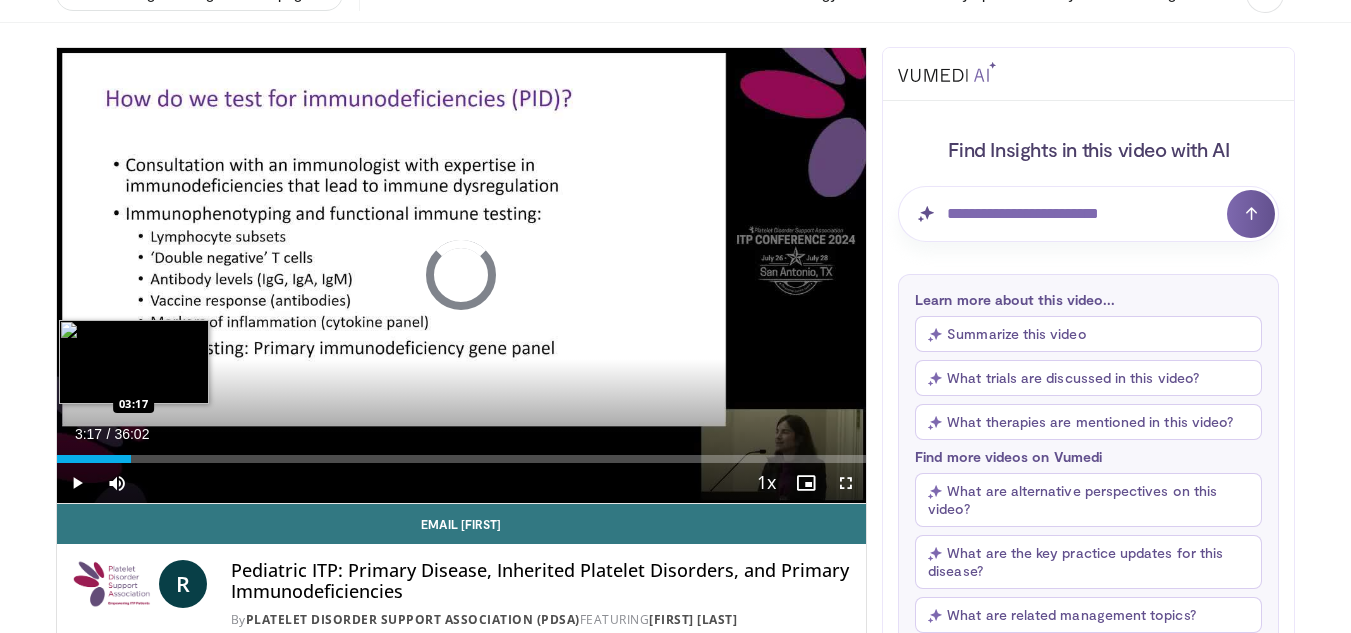 click on "Loaded :  2.29% 03:17 03:17" at bounding box center (462, 459) 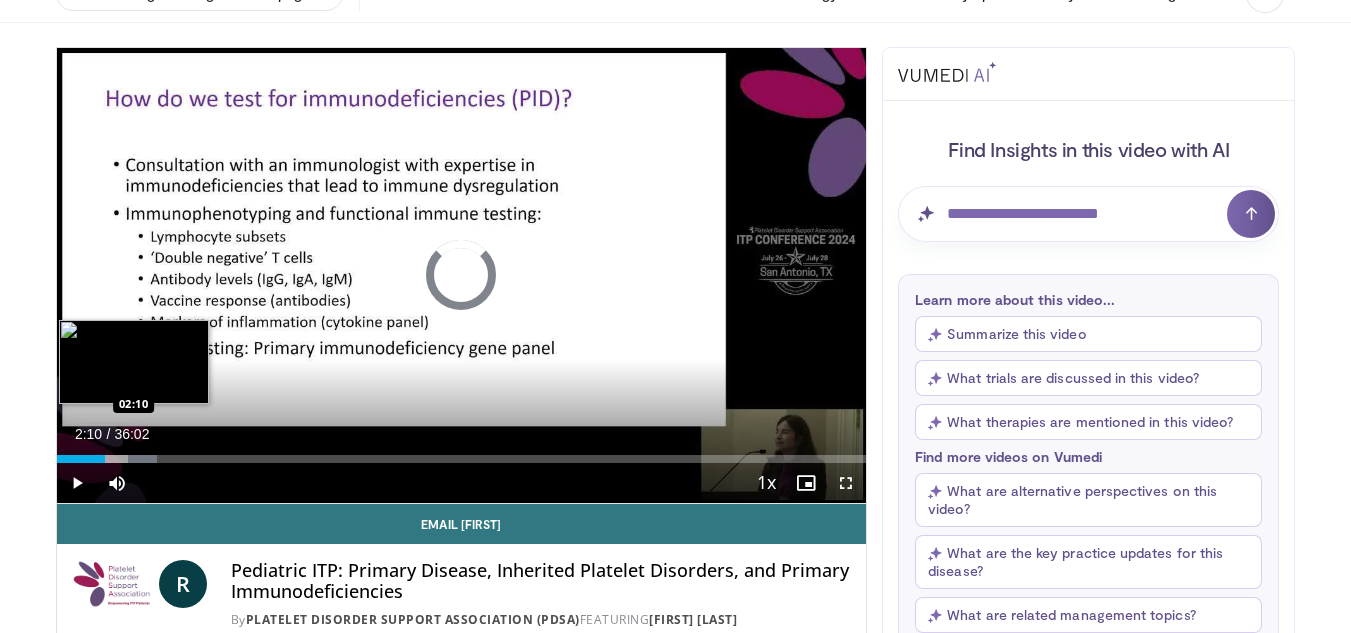 click on "03:23" at bounding box center [81, 459] 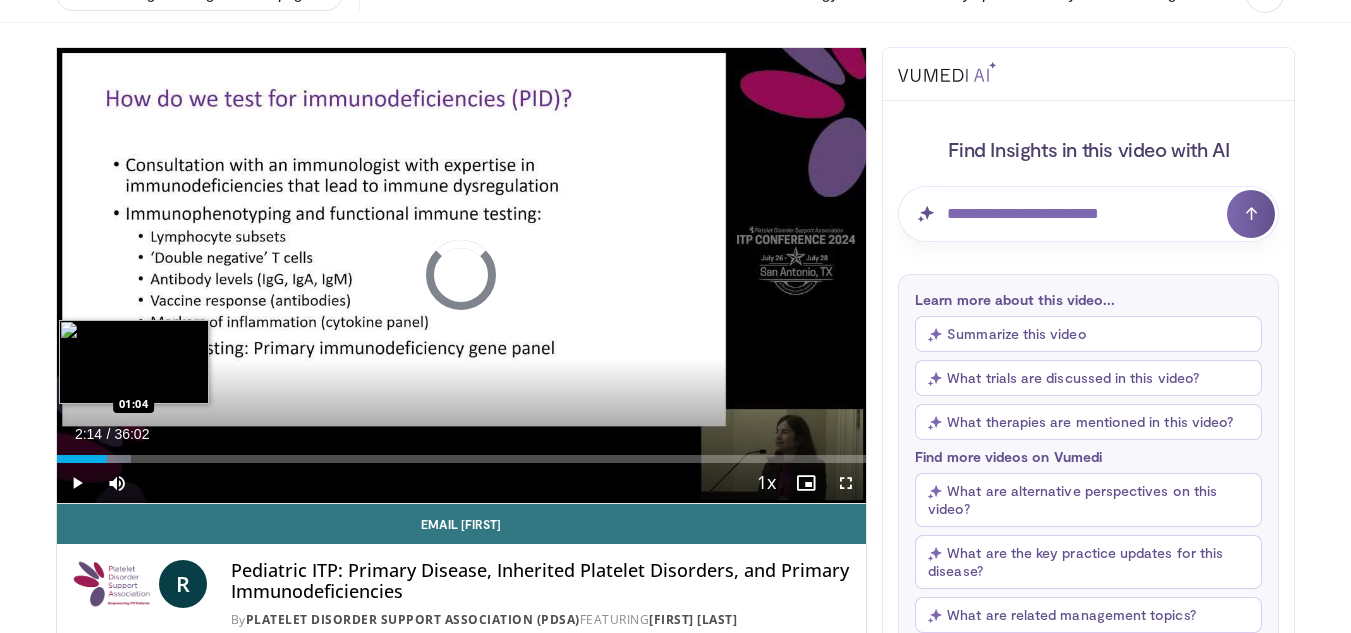 click on "02:14" at bounding box center [82, 459] 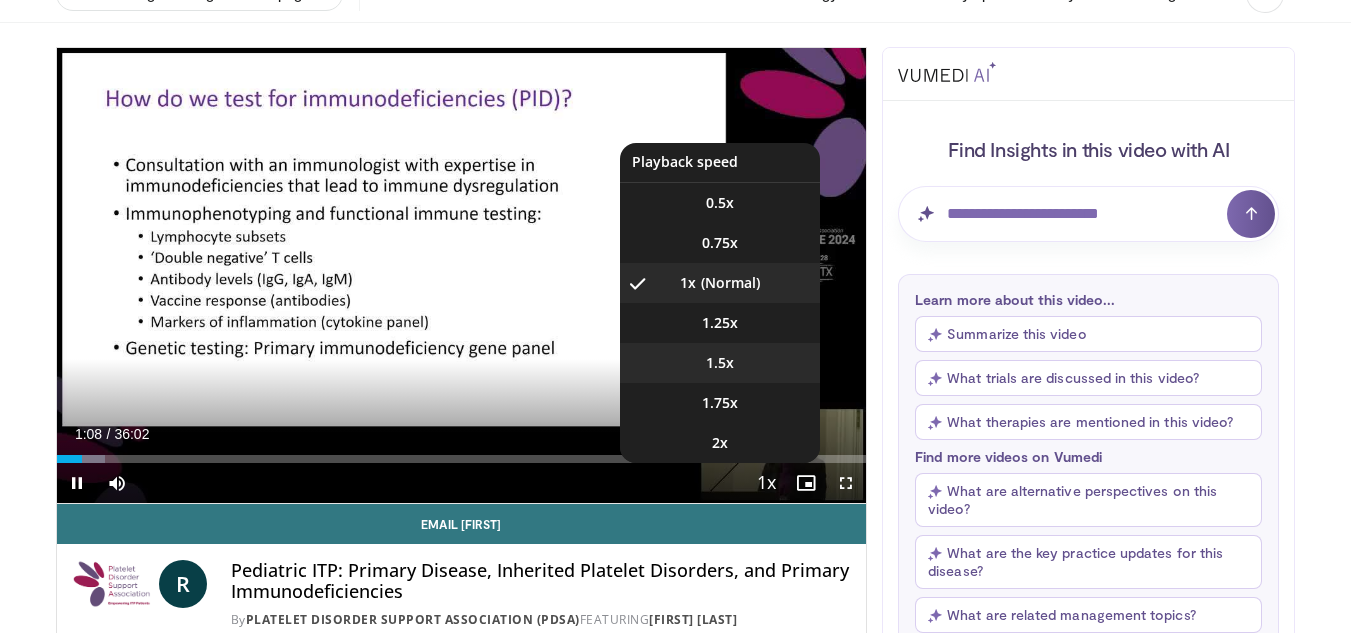 click on "1.5x" at bounding box center [720, 363] 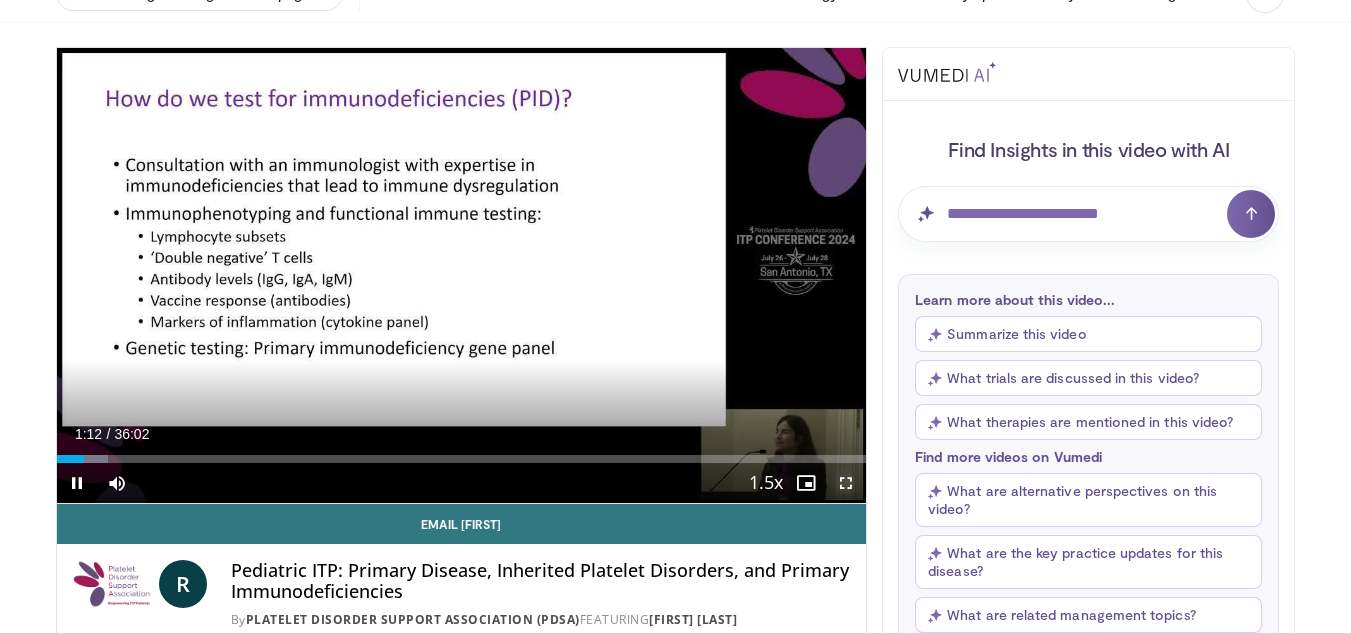 click at bounding box center (846, 483) 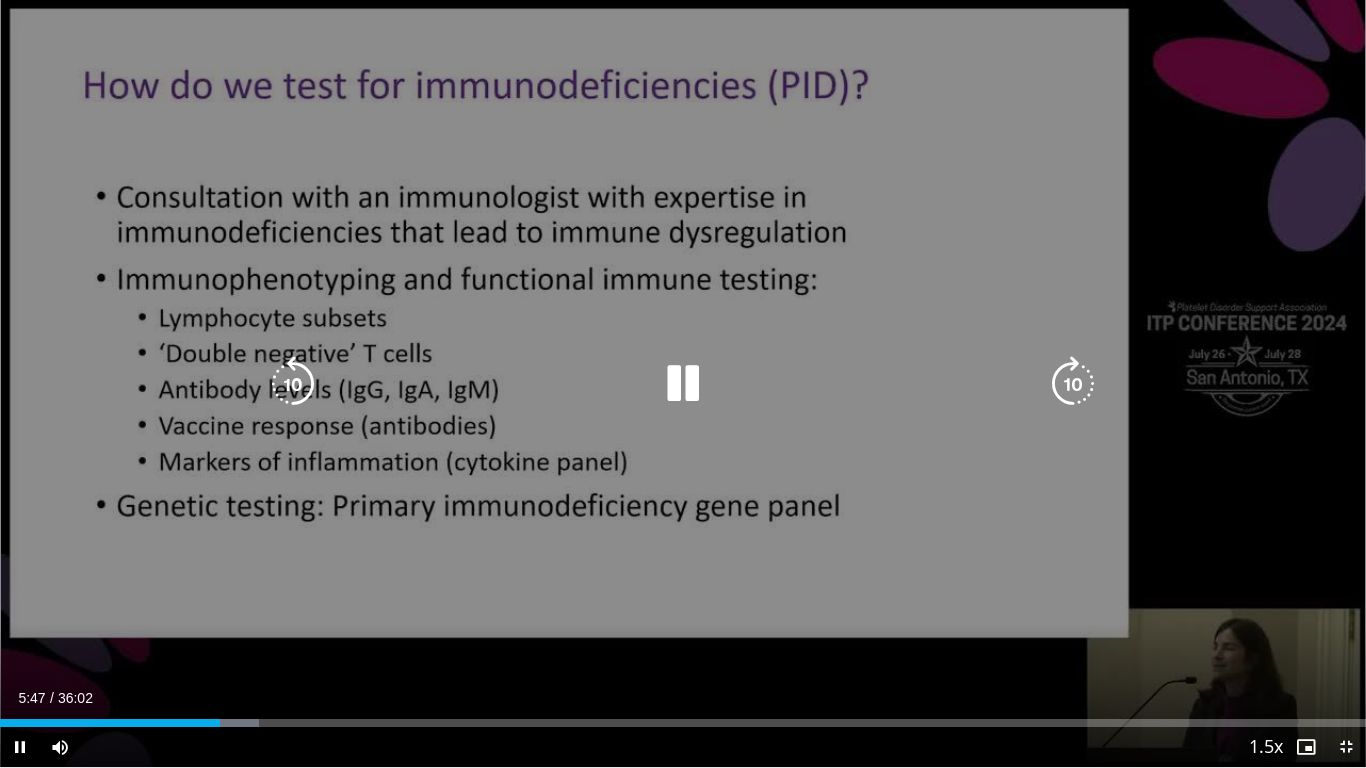 click at bounding box center (1073, 384) 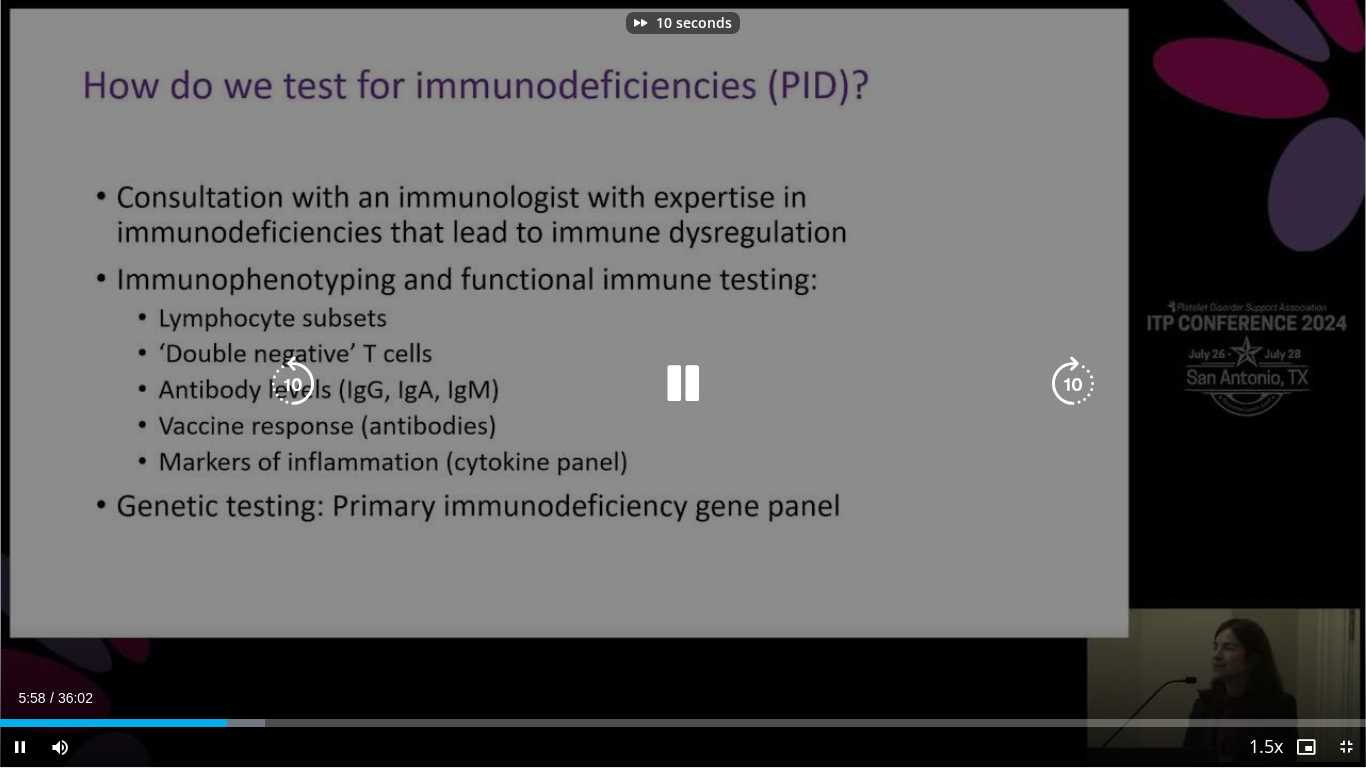 click at bounding box center [1073, 384] 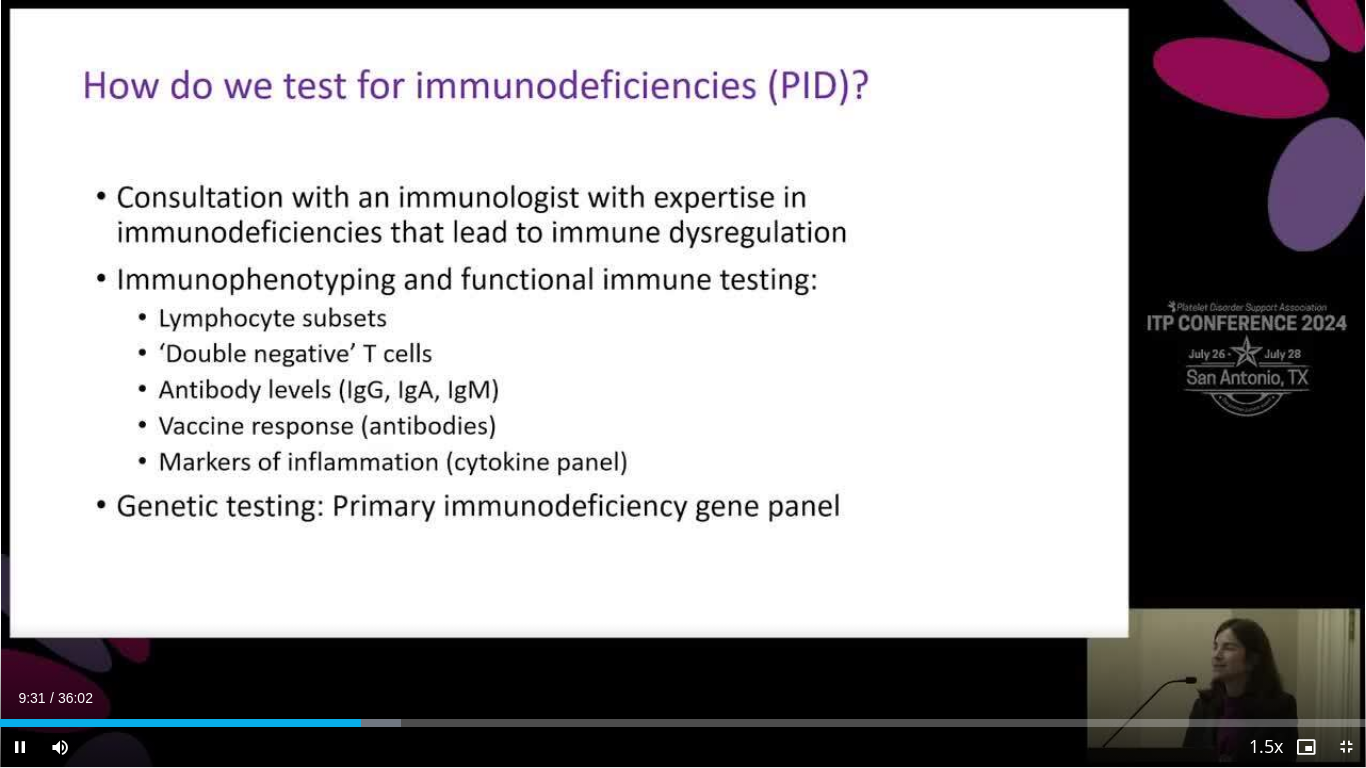 type 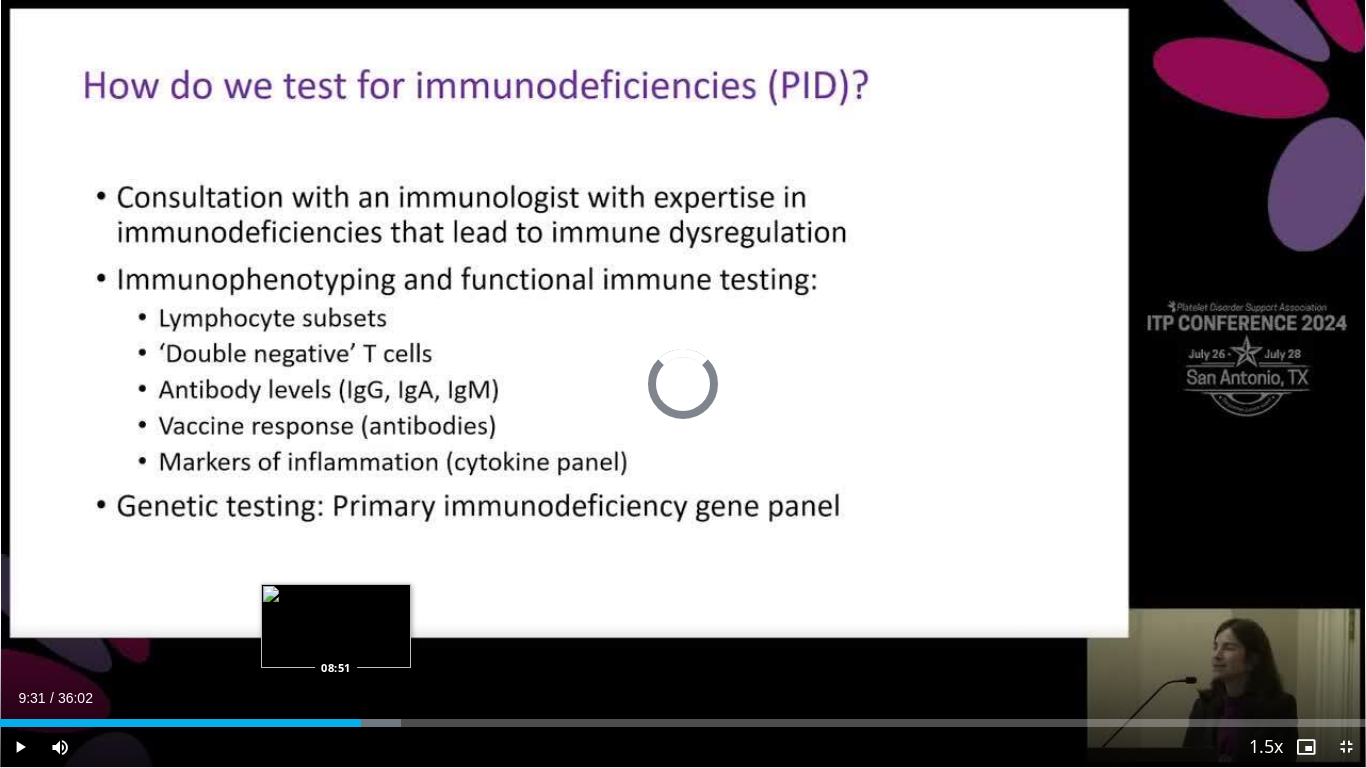 click on "09:31" at bounding box center [180, 723] 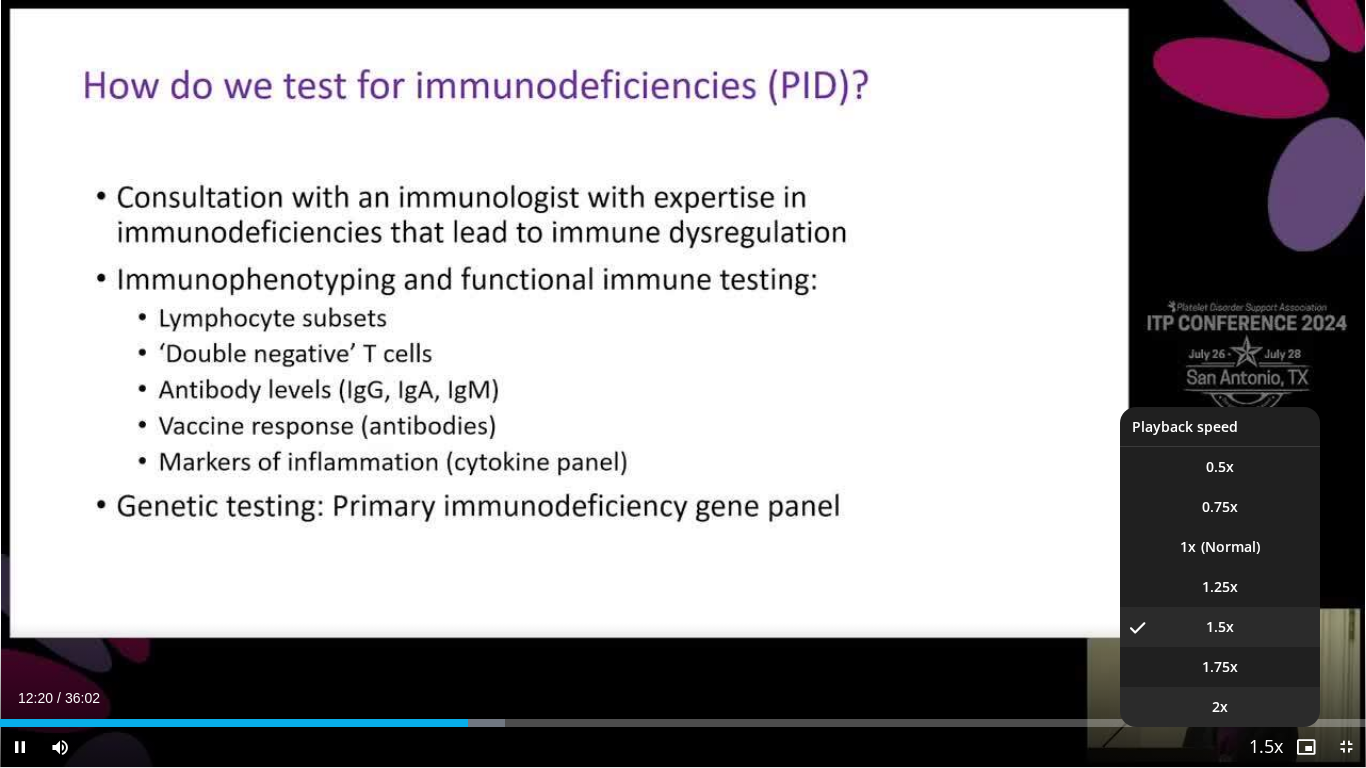 click on "2x" at bounding box center (1220, 707) 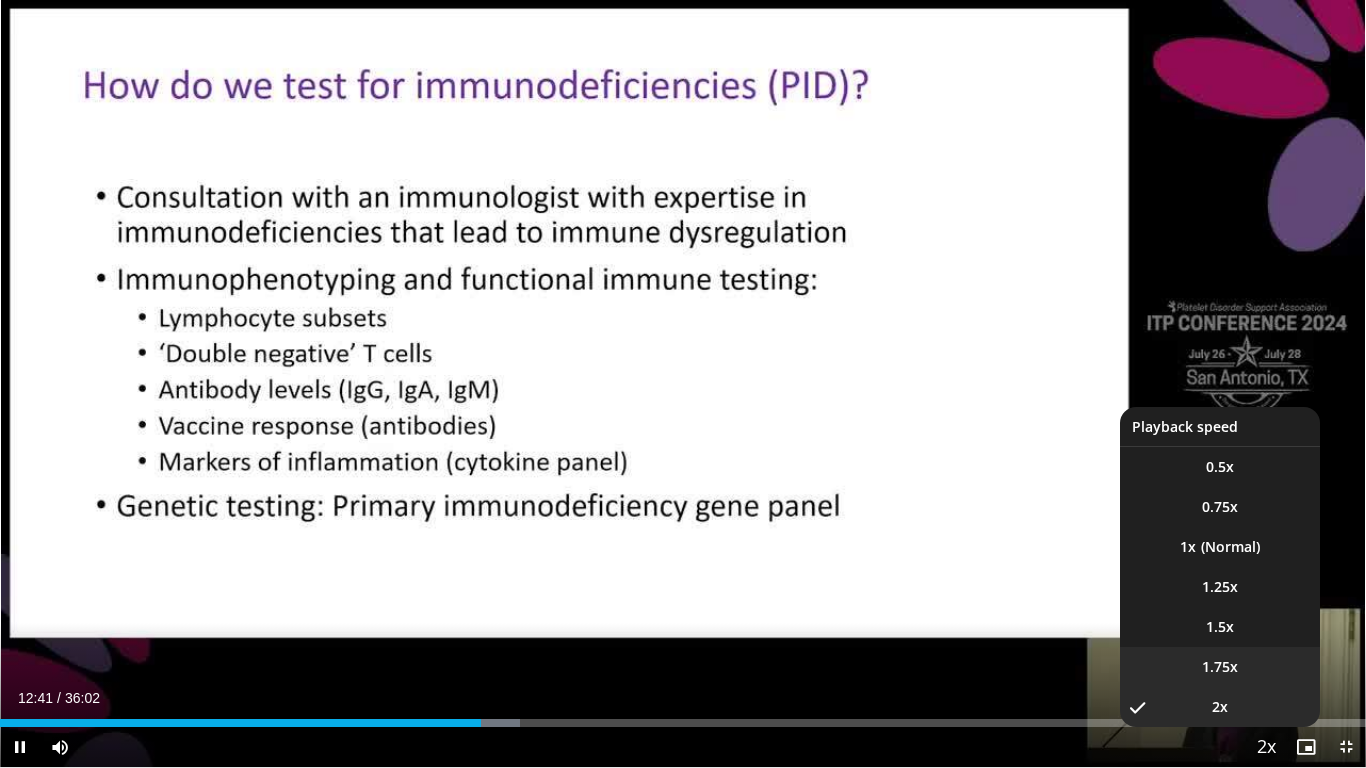 click on "1.75x" at bounding box center (1220, 667) 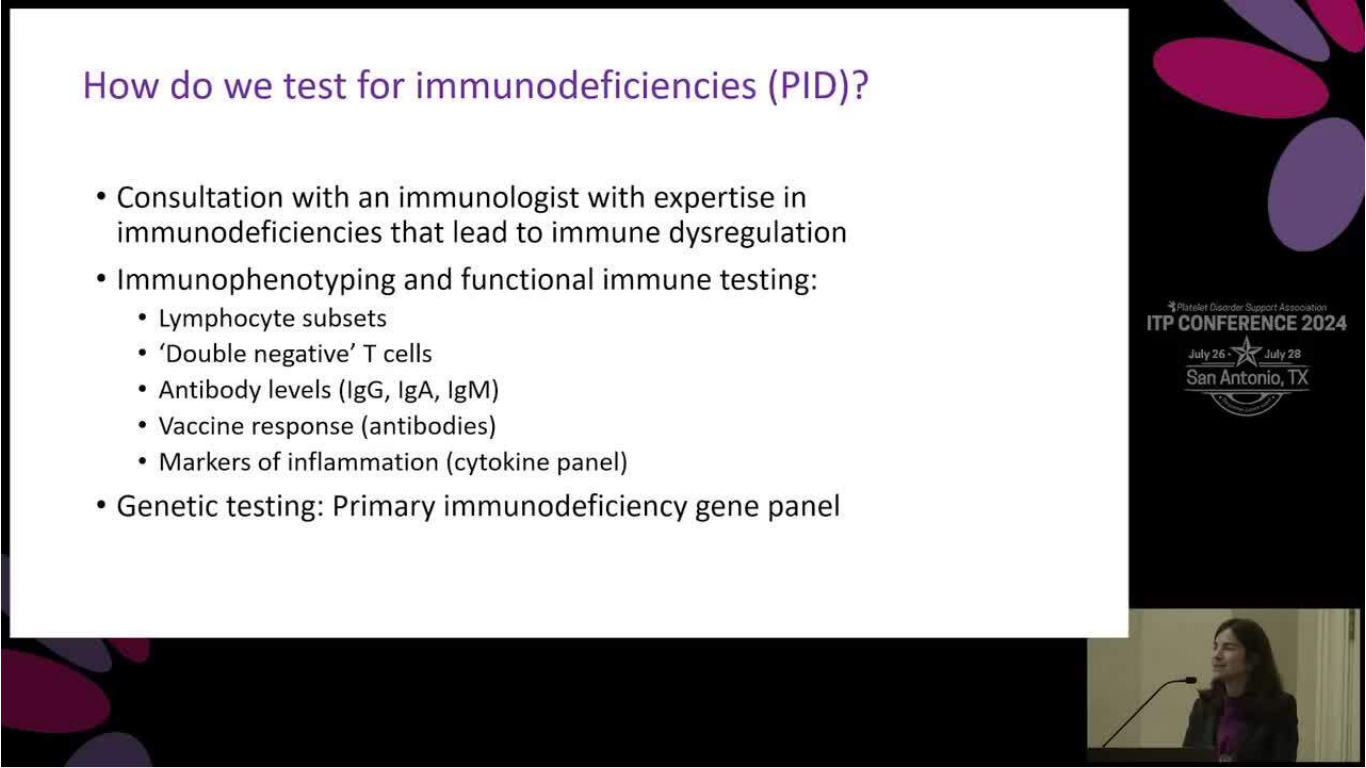 type 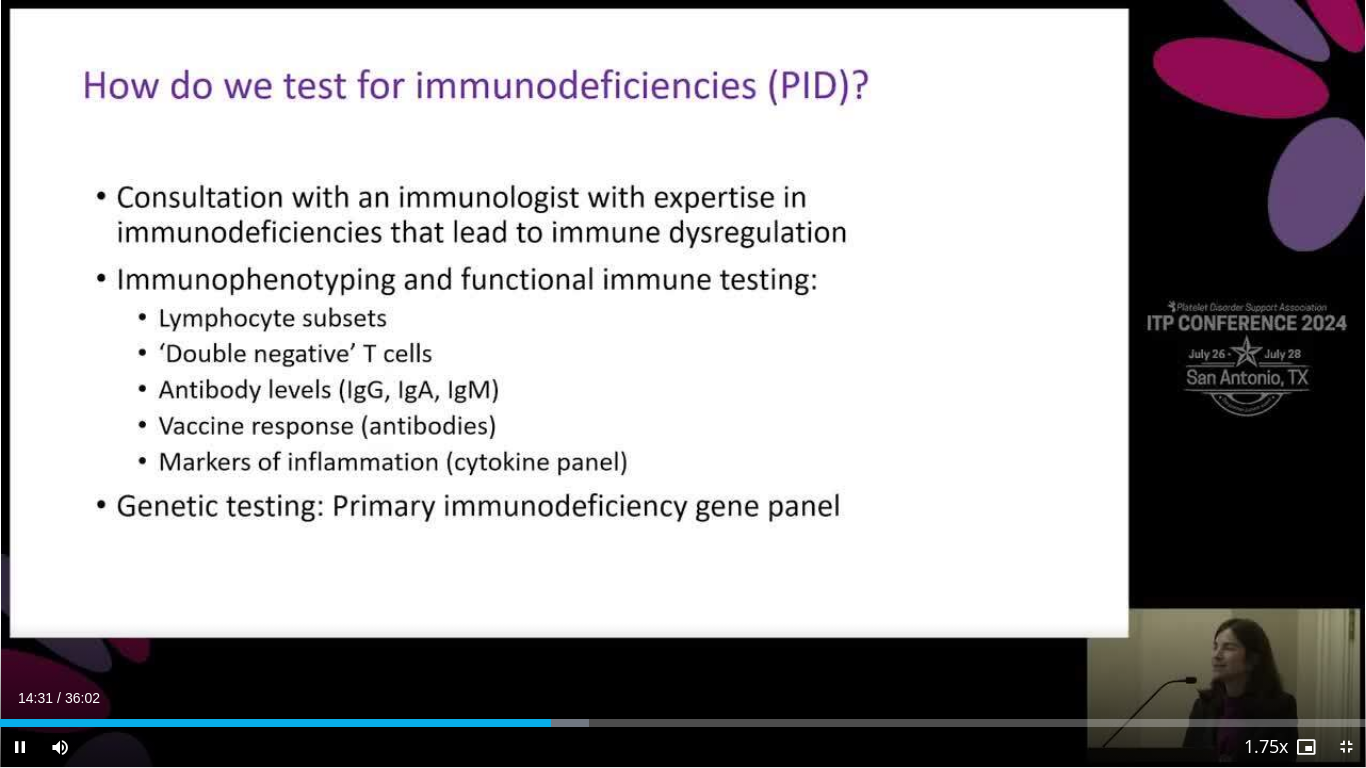 click on "Playback Rate" at bounding box center (1266, 747) 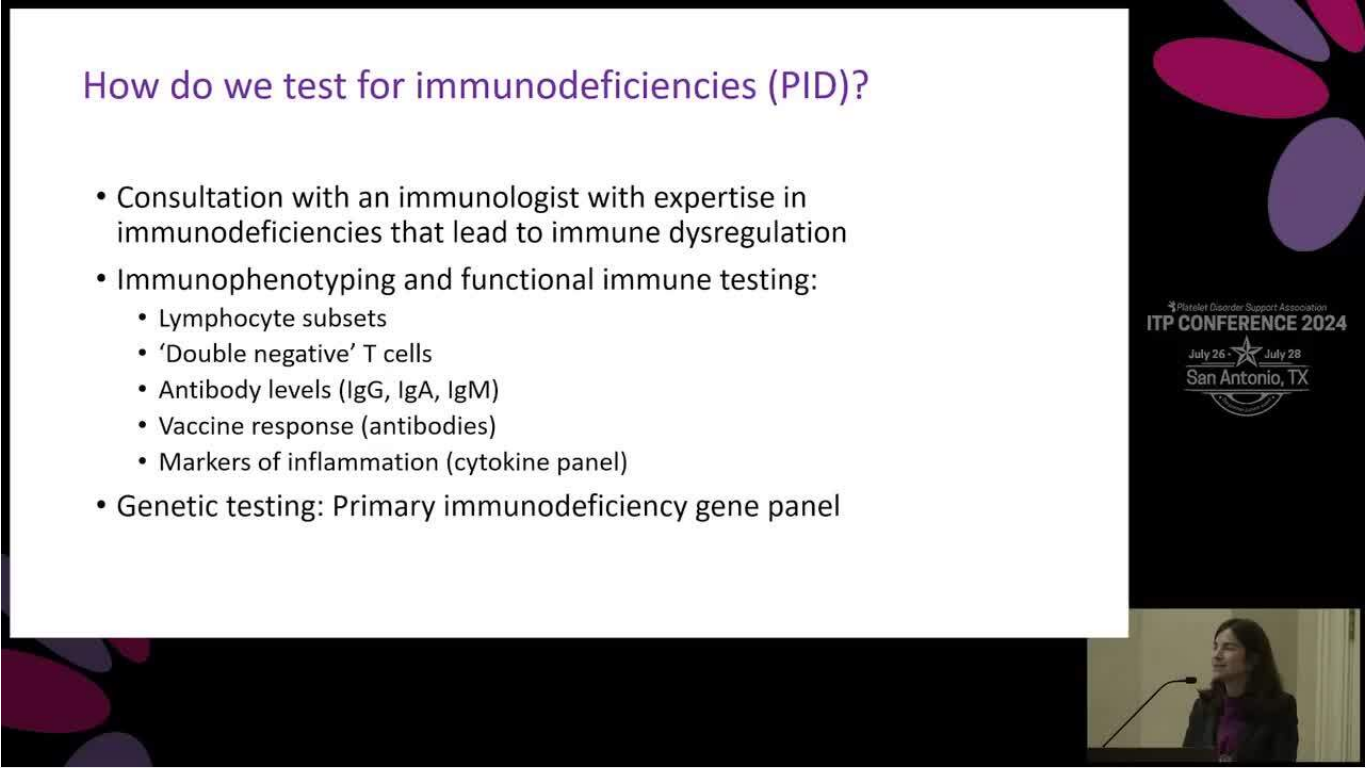 click on "Playback Rate" at bounding box center (1266, 747) 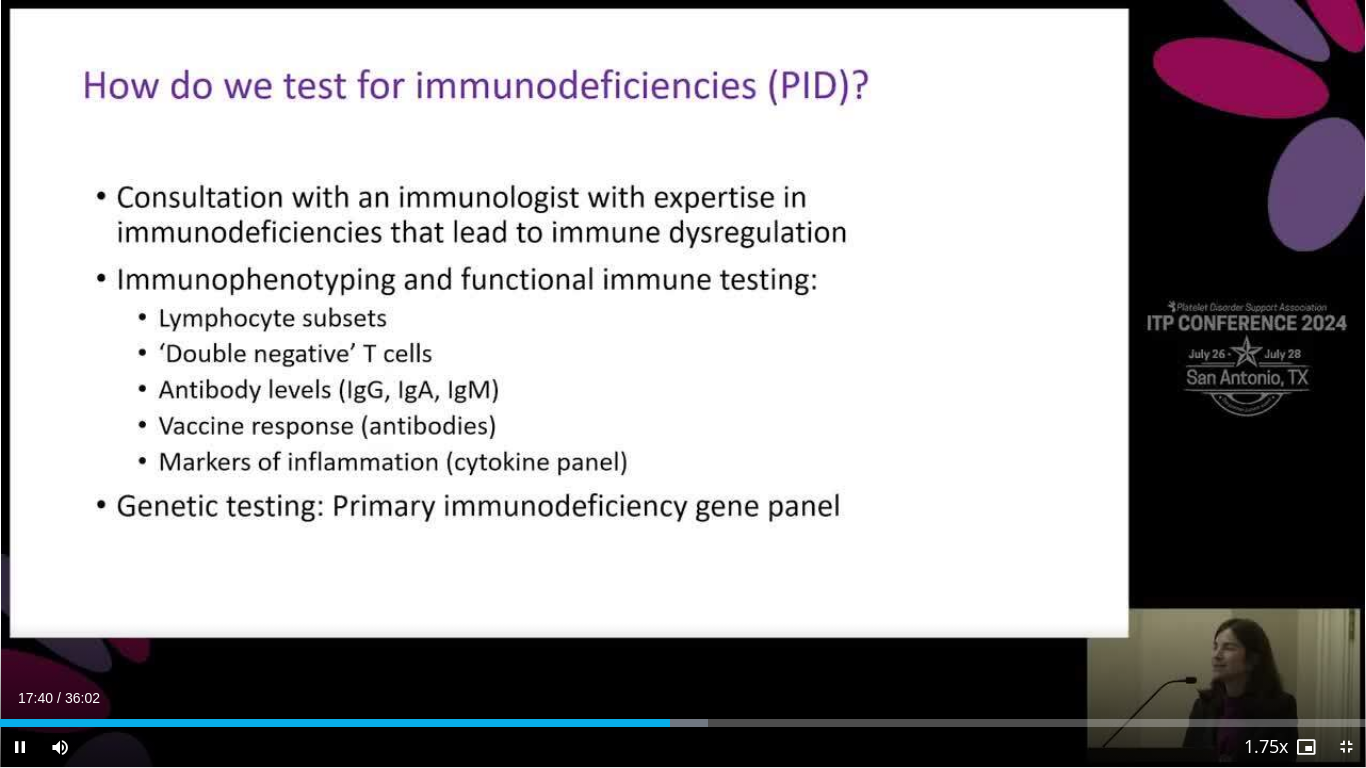 click on "20 seconds
Tap to unmute" at bounding box center (683, 383) 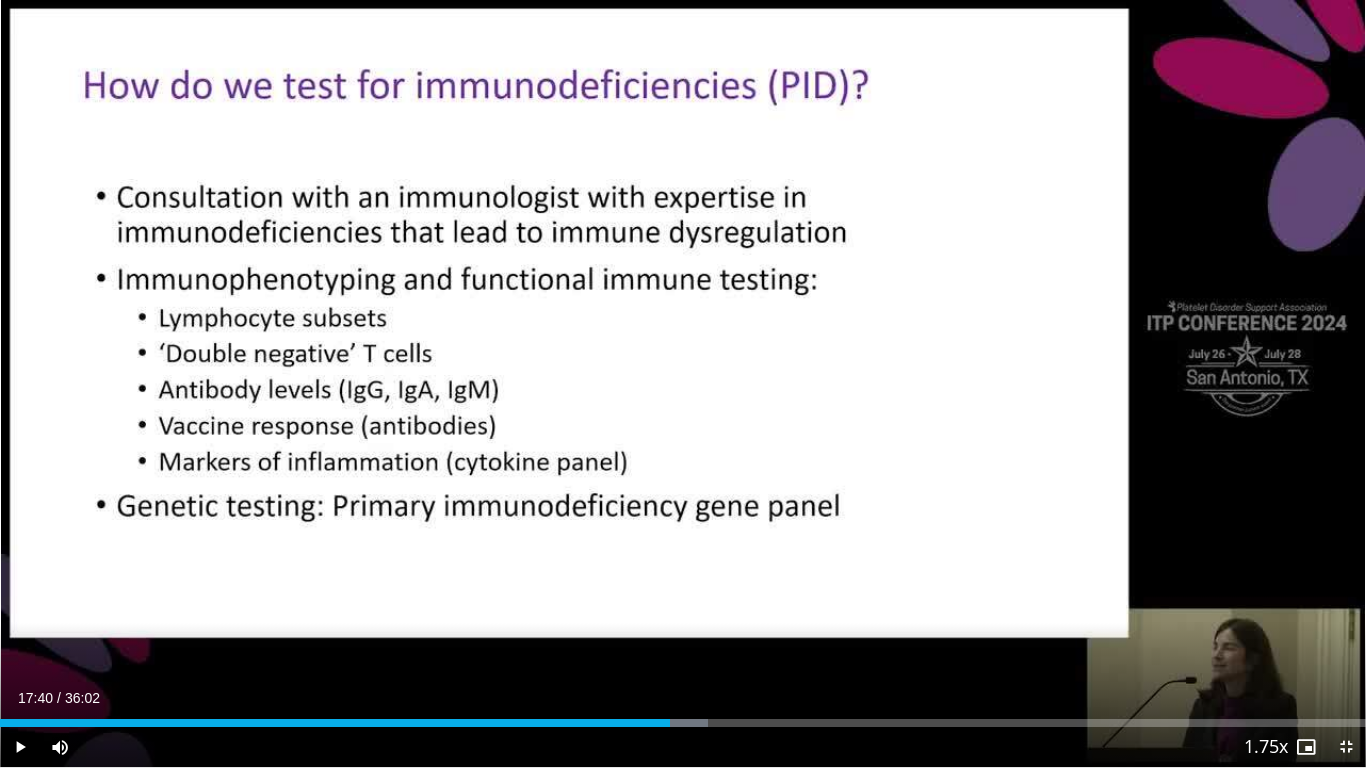 click on "20 seconds
Tap to unmute" at bounding box center (683, 383) 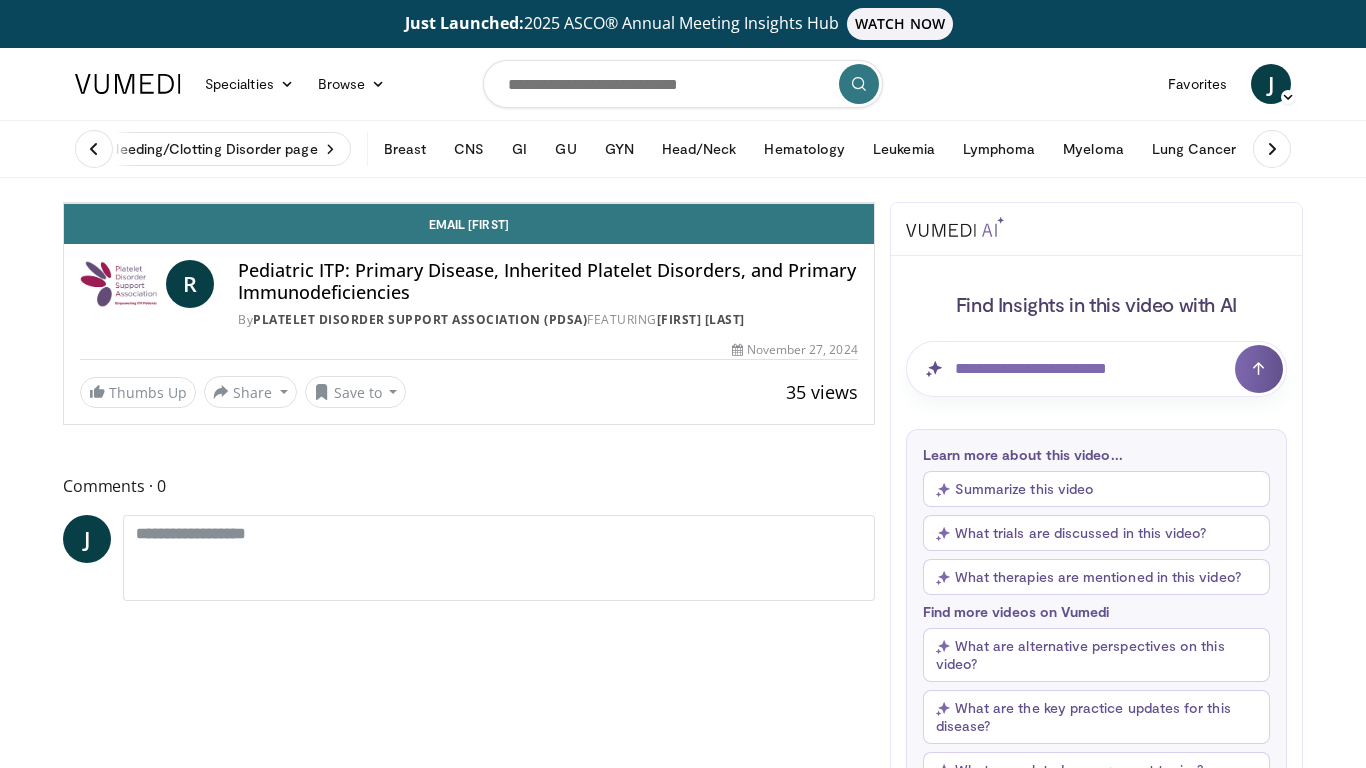 scroll, scrollTop: 155, scrollLeft: 0, axis: vertical 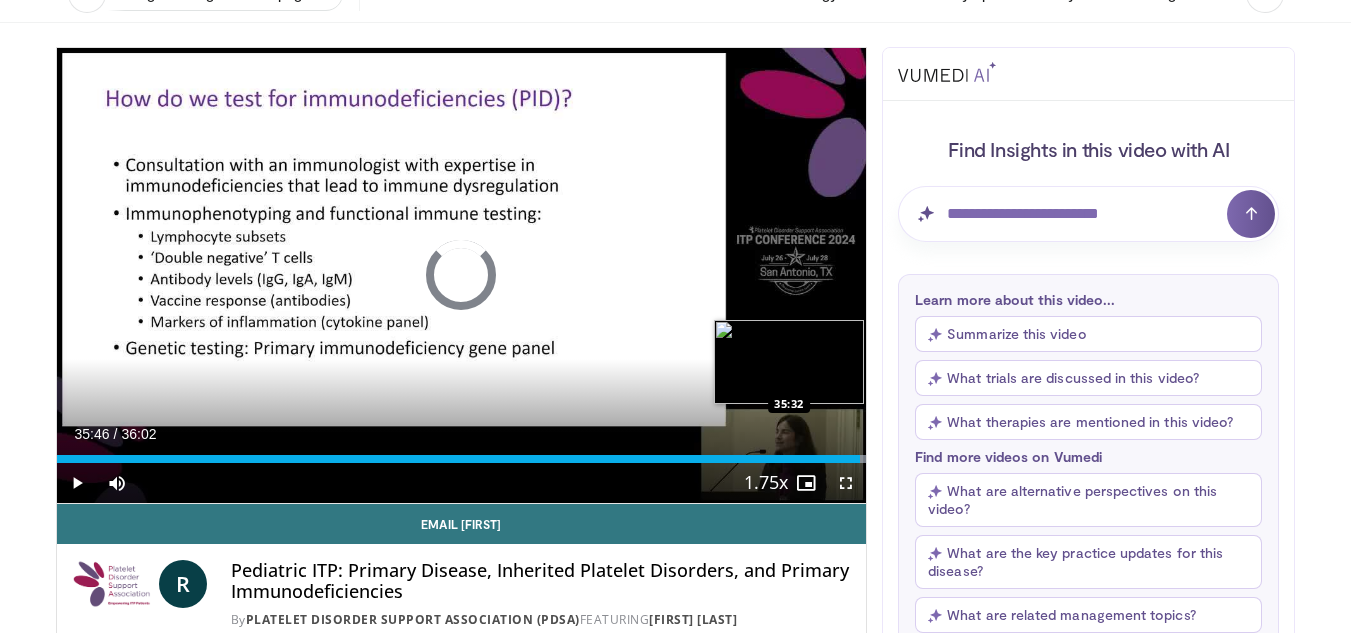 click on "35:46" at bounding box center [459, 459] 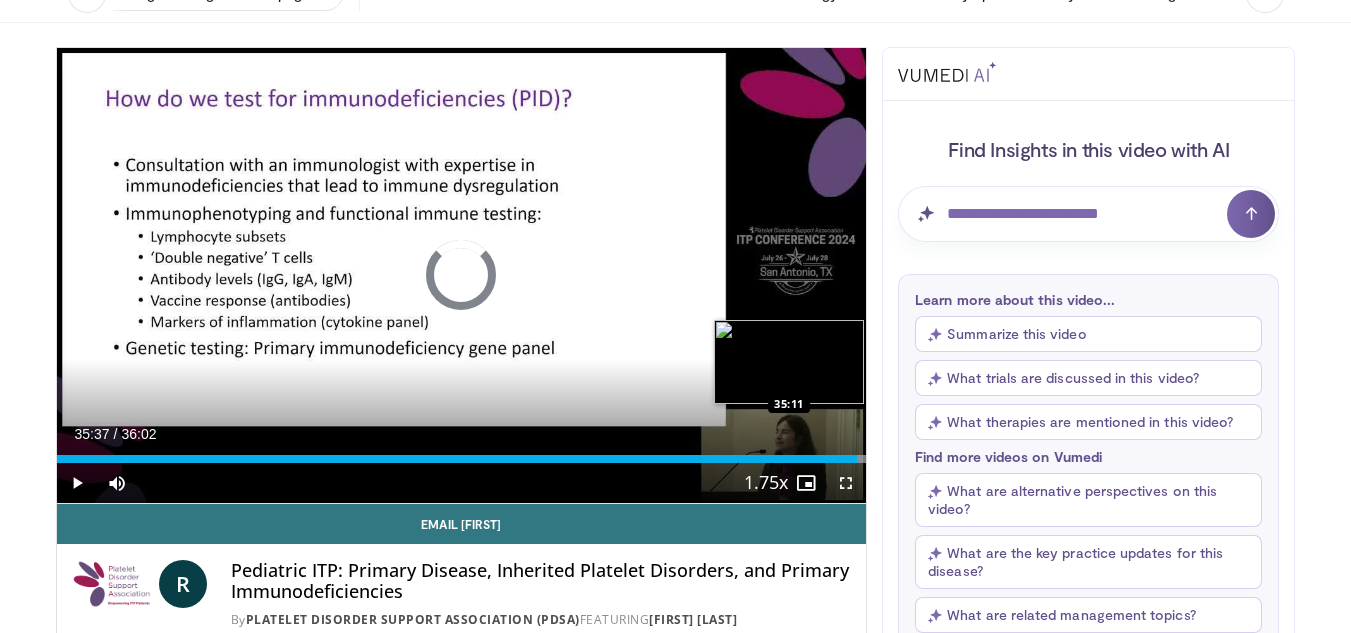 click on "35:37" at bounding box center [457, 459] 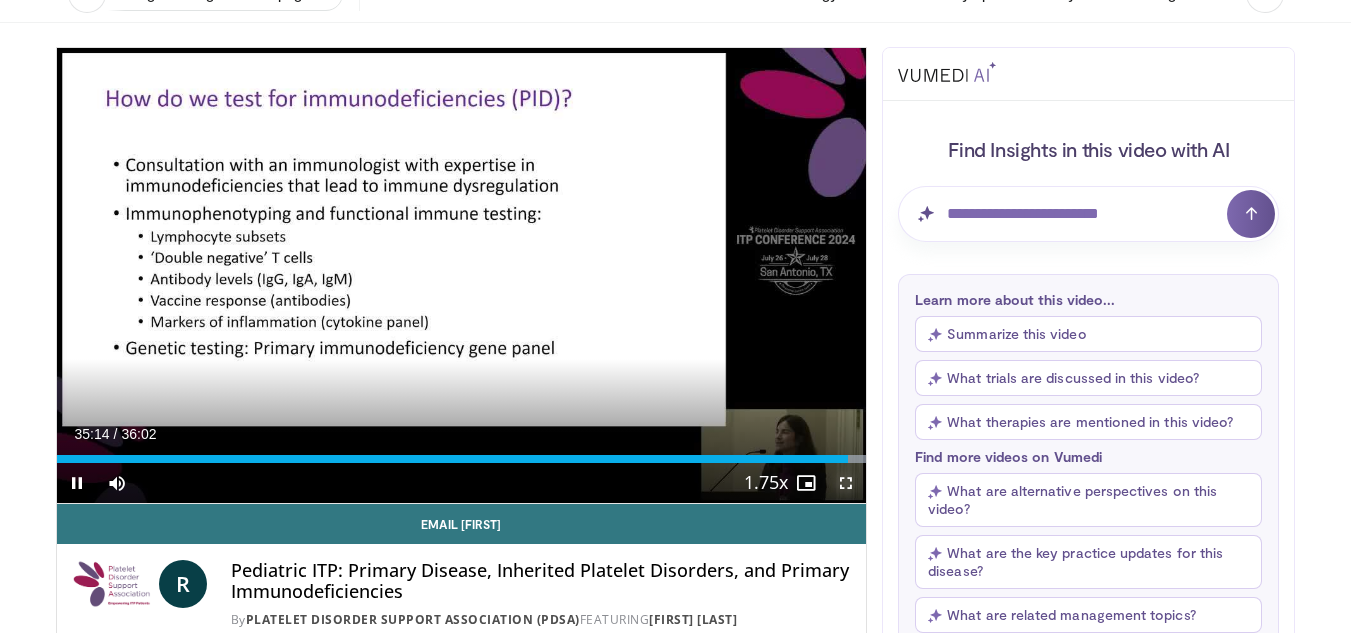 click at bounding box center [846, 483] 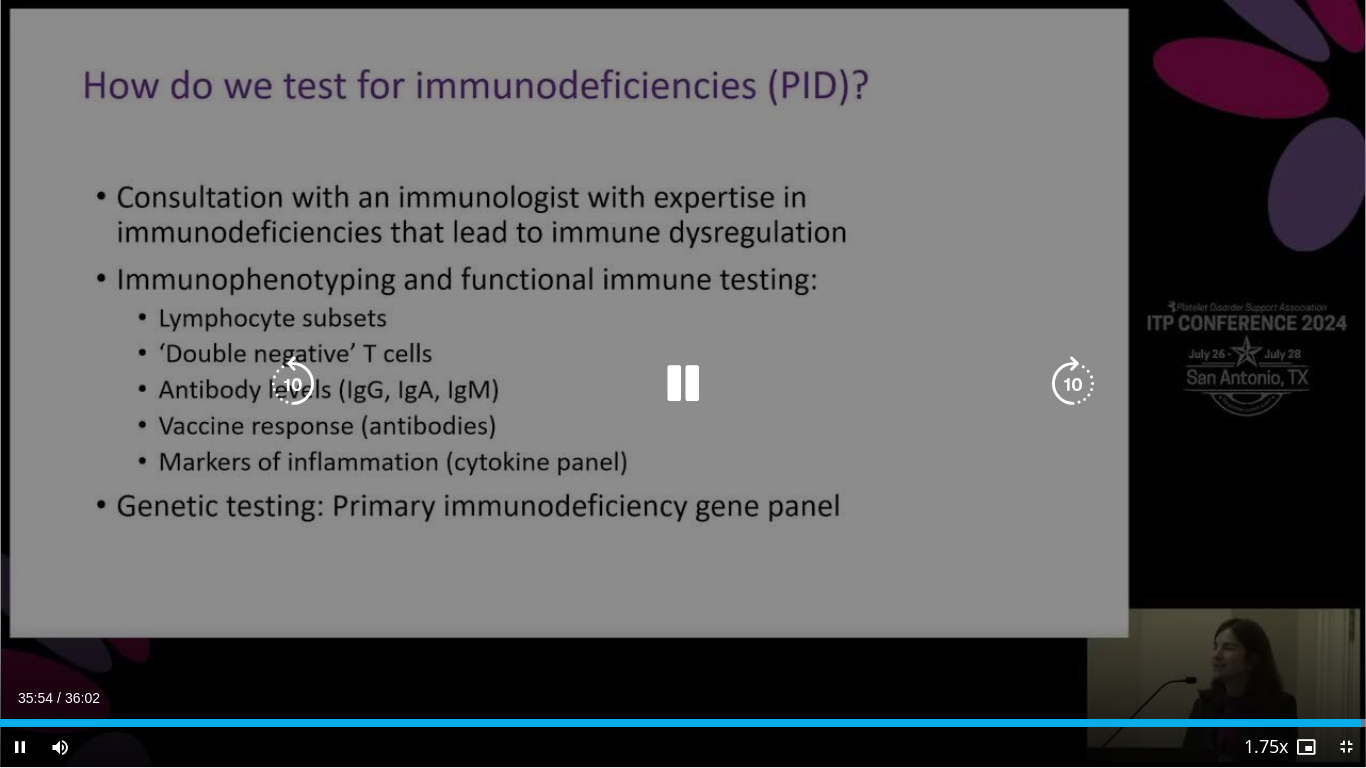 click at bounding box center (683, 384) 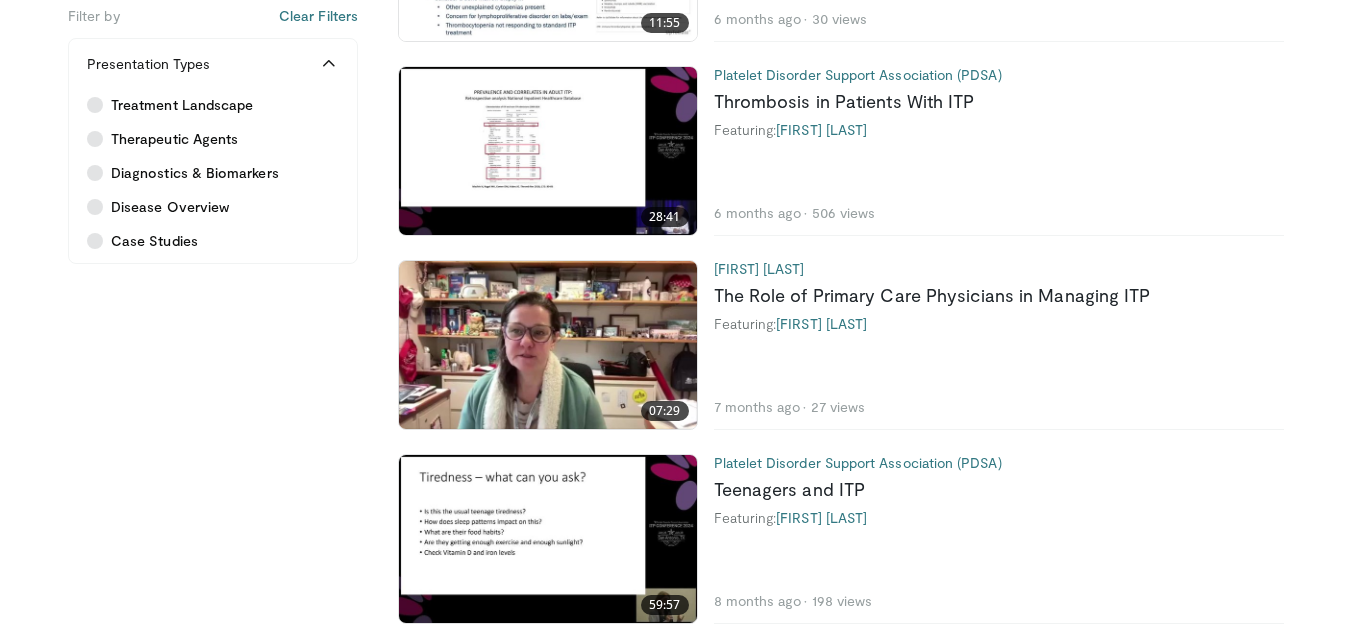 scroll, scrollTop: 1660, scrollLeft: 0, axis: vertical 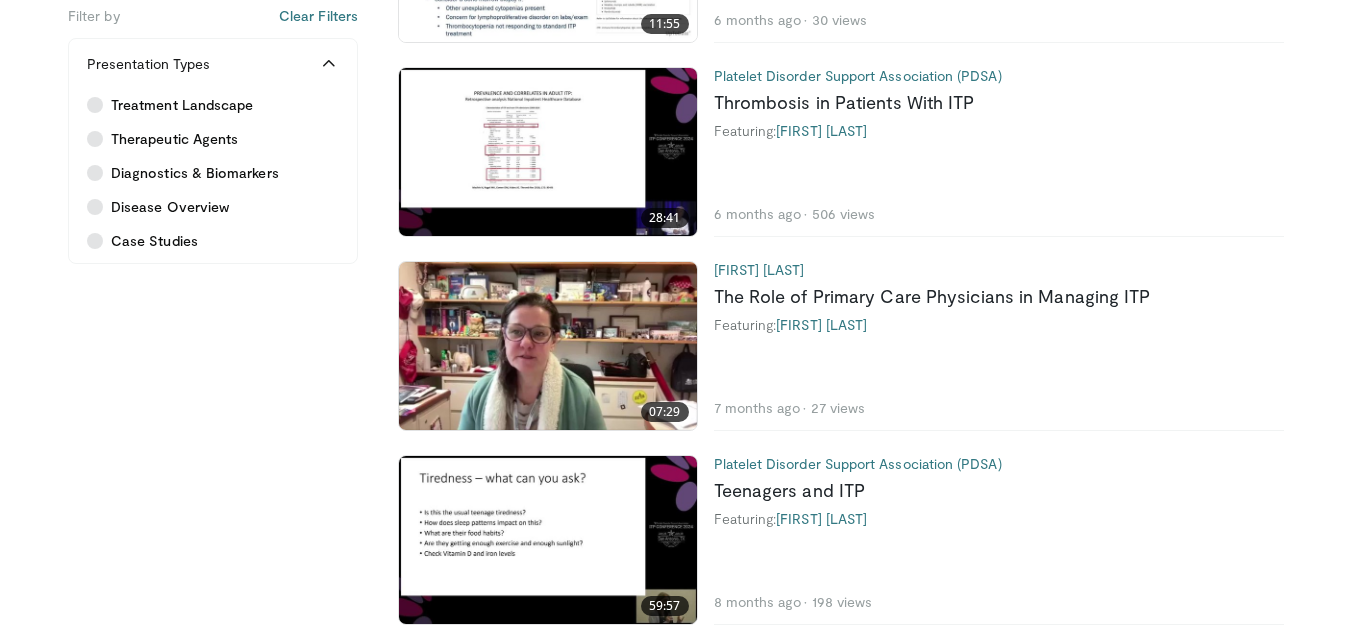 click at bounding box center [548, 540] 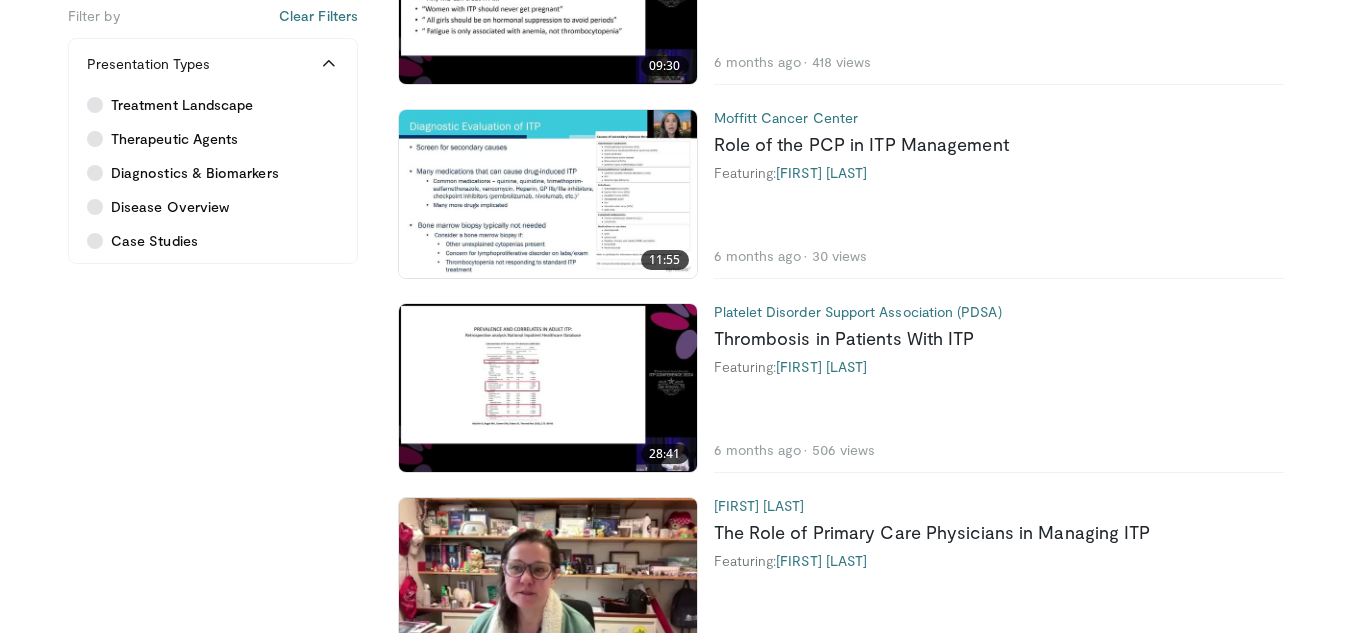 scroll, scrollTop: 1423, scrollLeft: 0, axis: vertical 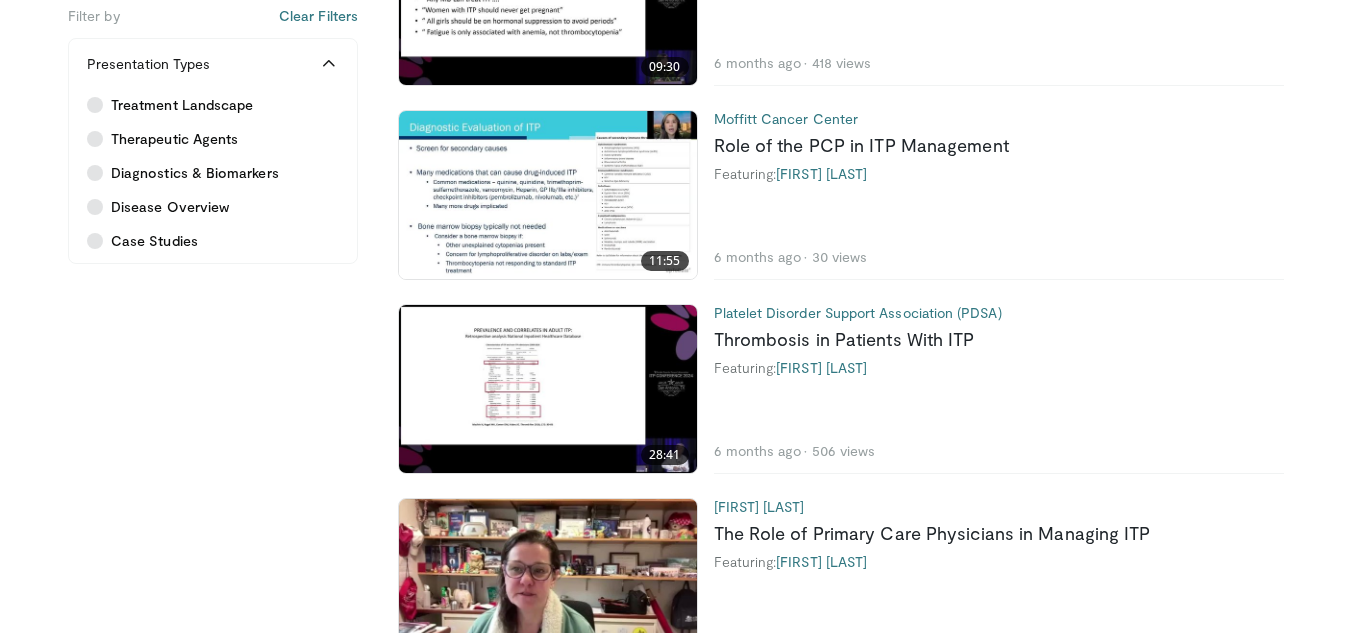 click at bounding box center [548, 389] 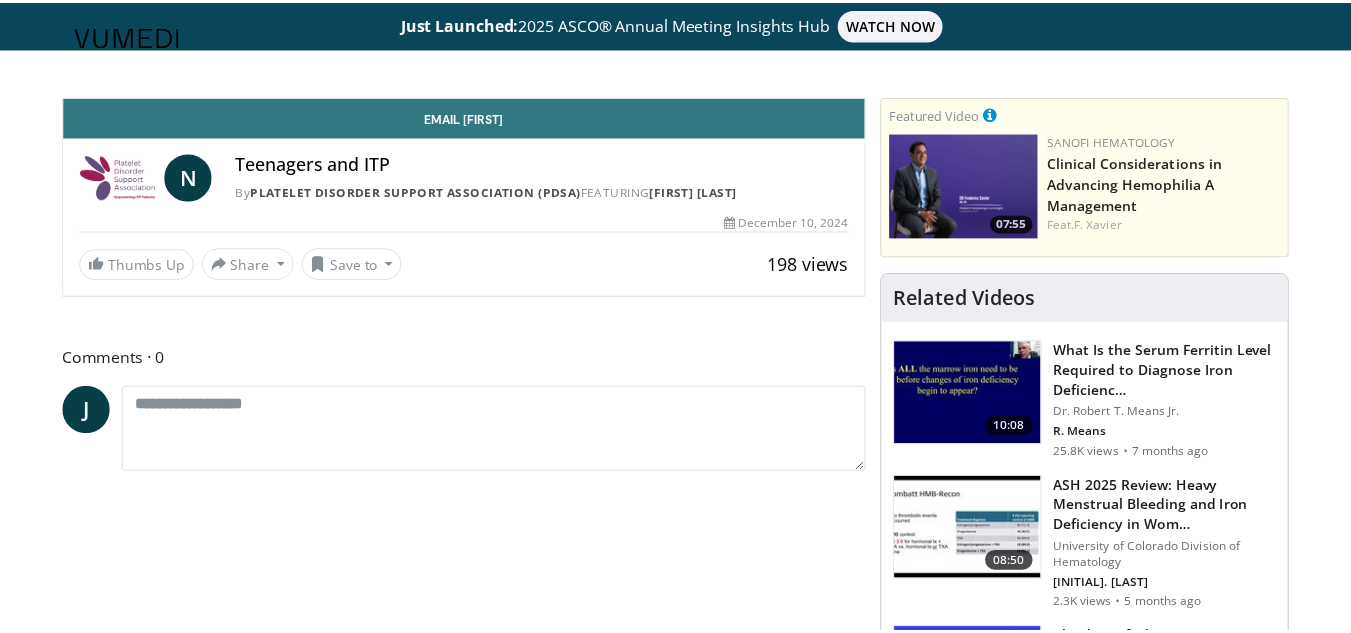 scroll, scrollTop: 0, scrollLeft: 0, axis: both 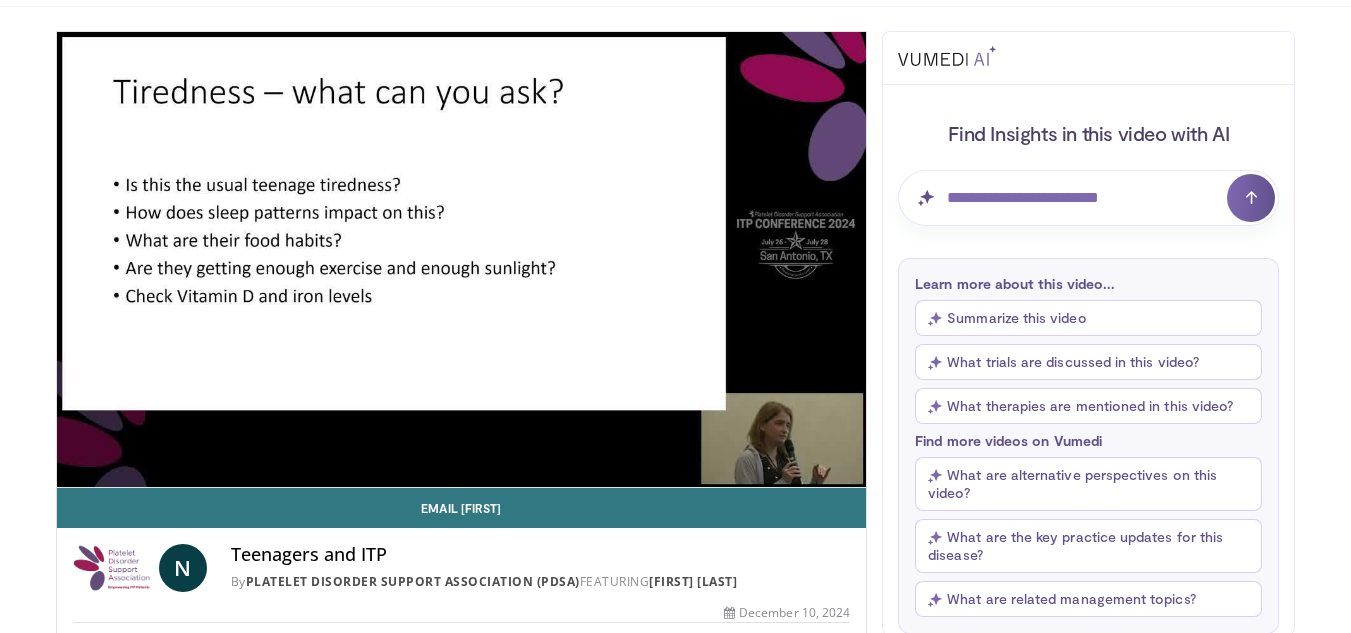 click on "**********" at bounding box center (462, 260) 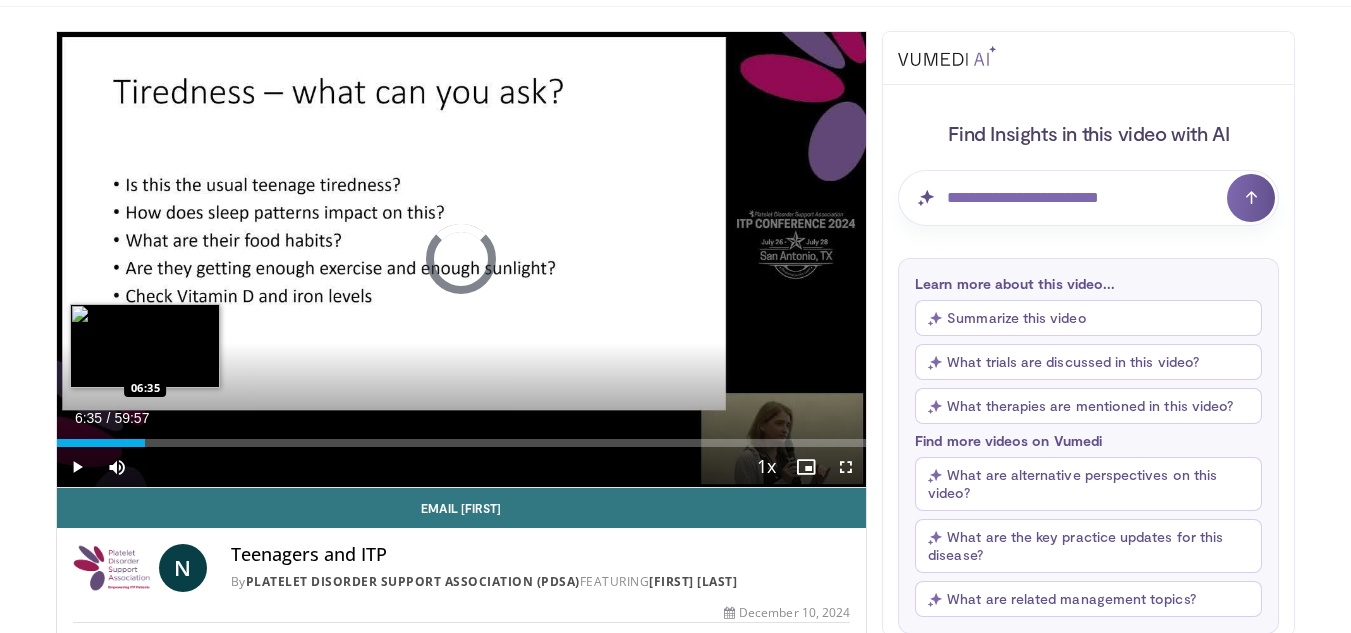 click on "Loaded :  1.10% 06:35 06:35" at bounding box center (462, 437) 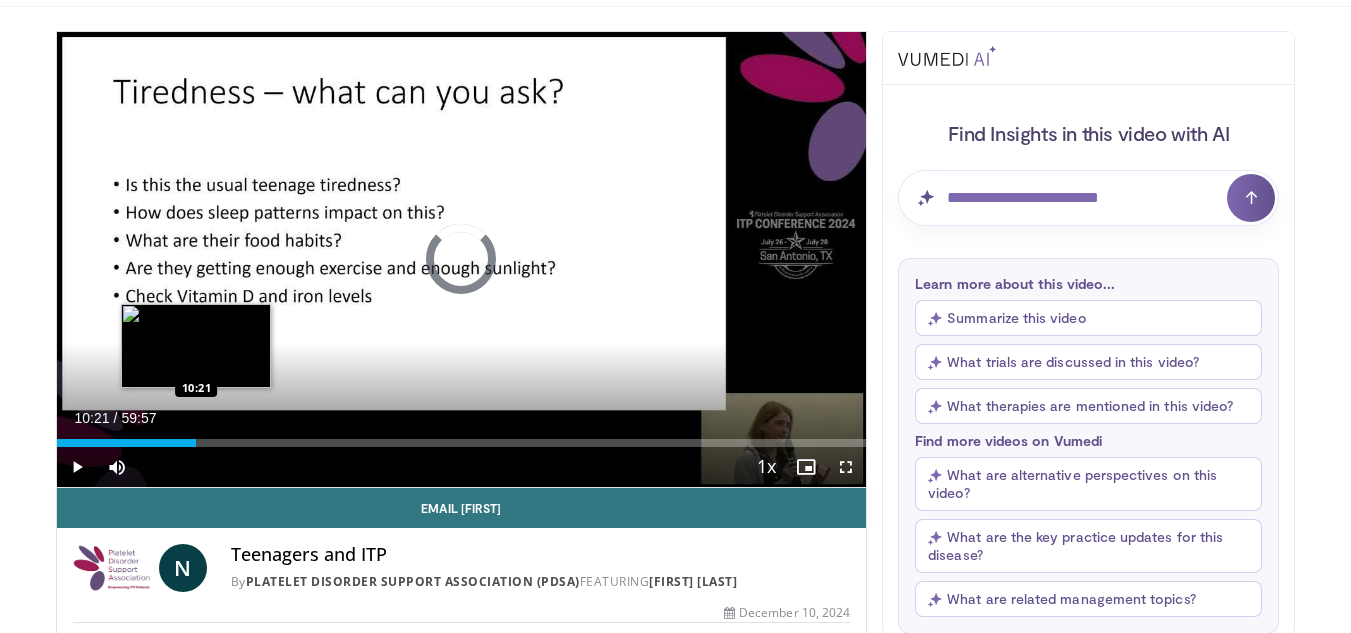 click on "Loaded :  12.79% 10:21 10:21" at bounding box center [462, 443] 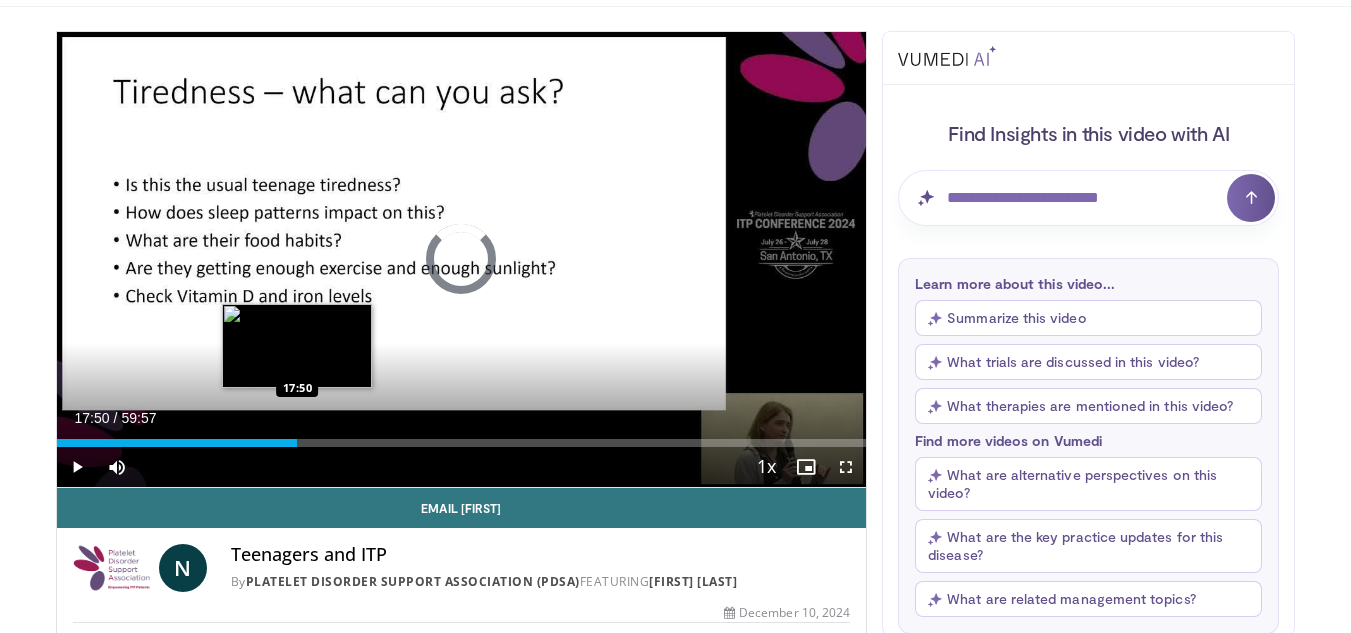 click on "Loaded :  19.03% 10:23 17:50" at bounding box center [462, 443] 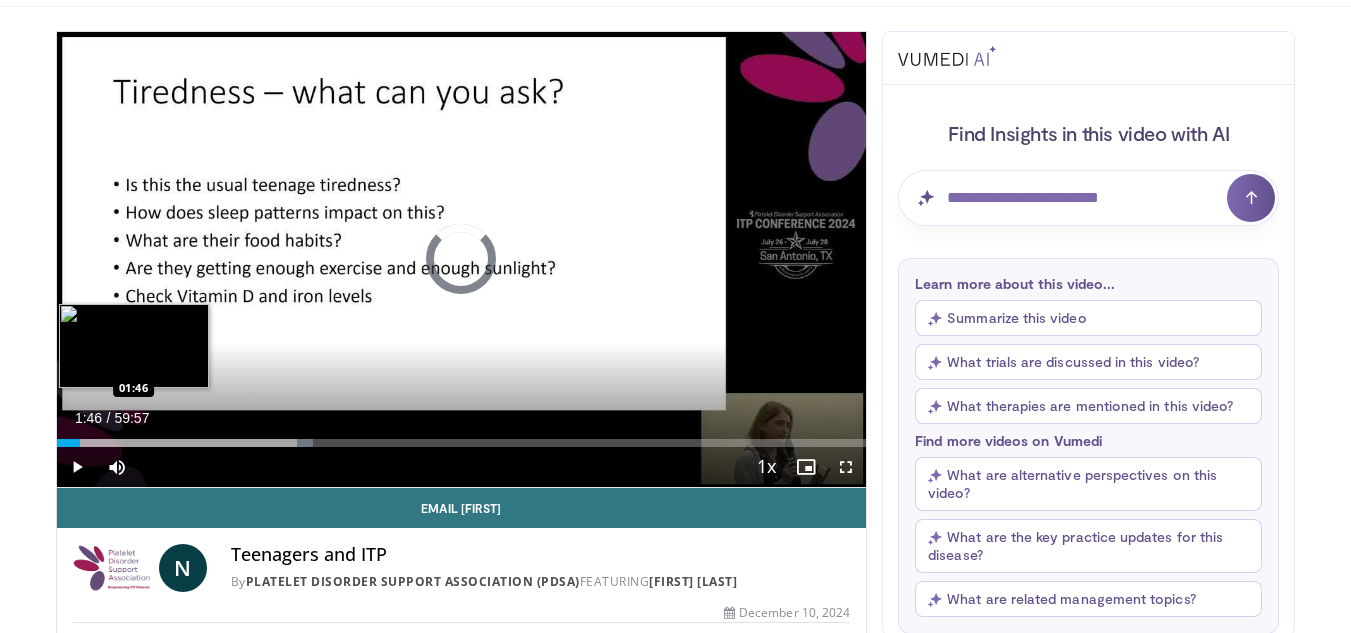 click on "17:54" at bounding box center [69, 443] 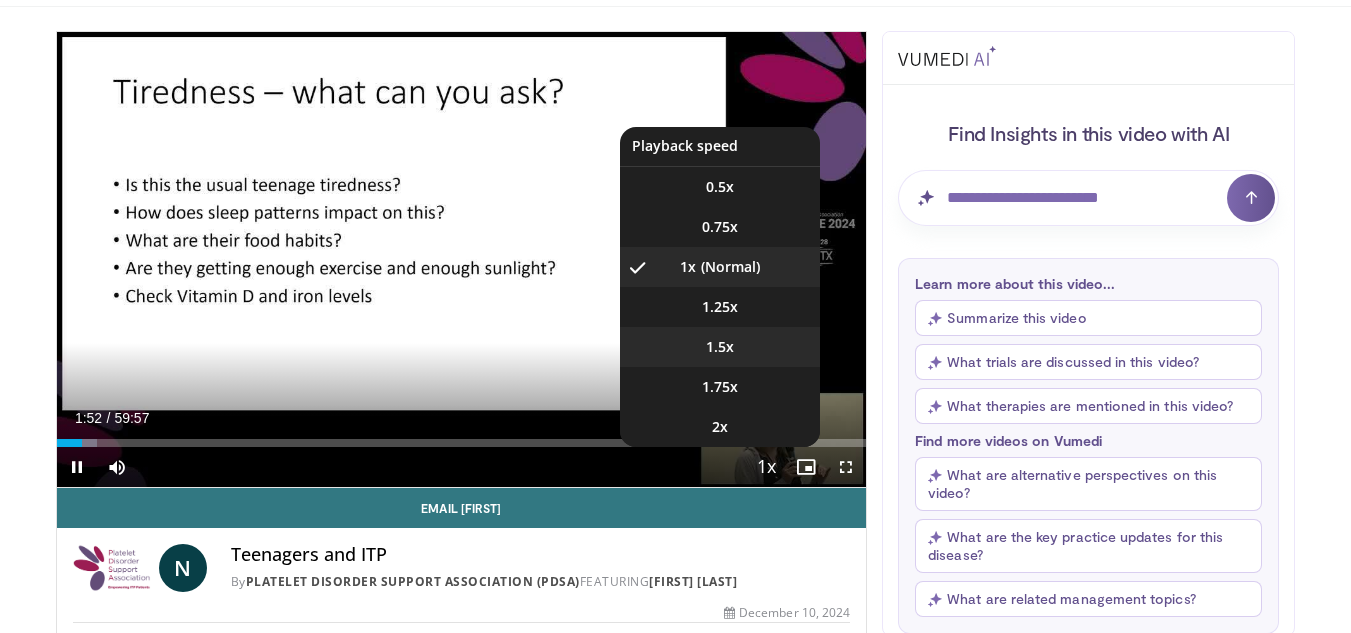 click on "1.5x" at bounding box center [720, 347] 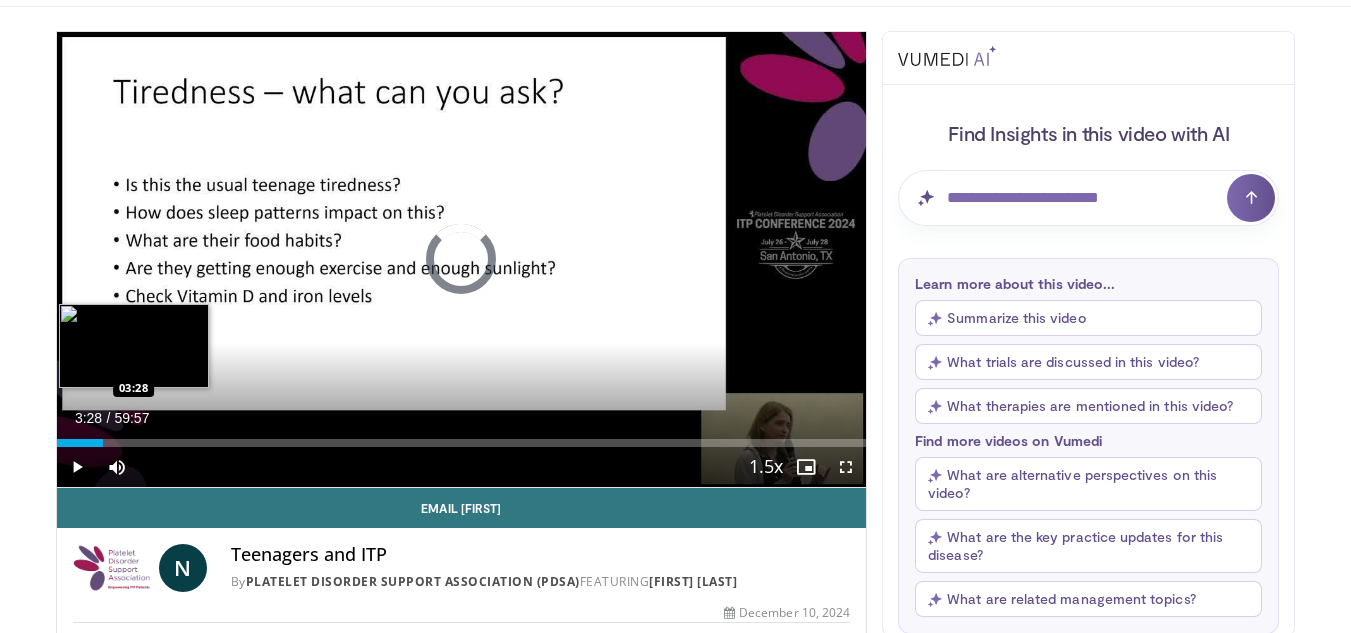 click on "Loaded :  4.96% 03:28 03:28" at bounding box center [462, 437] 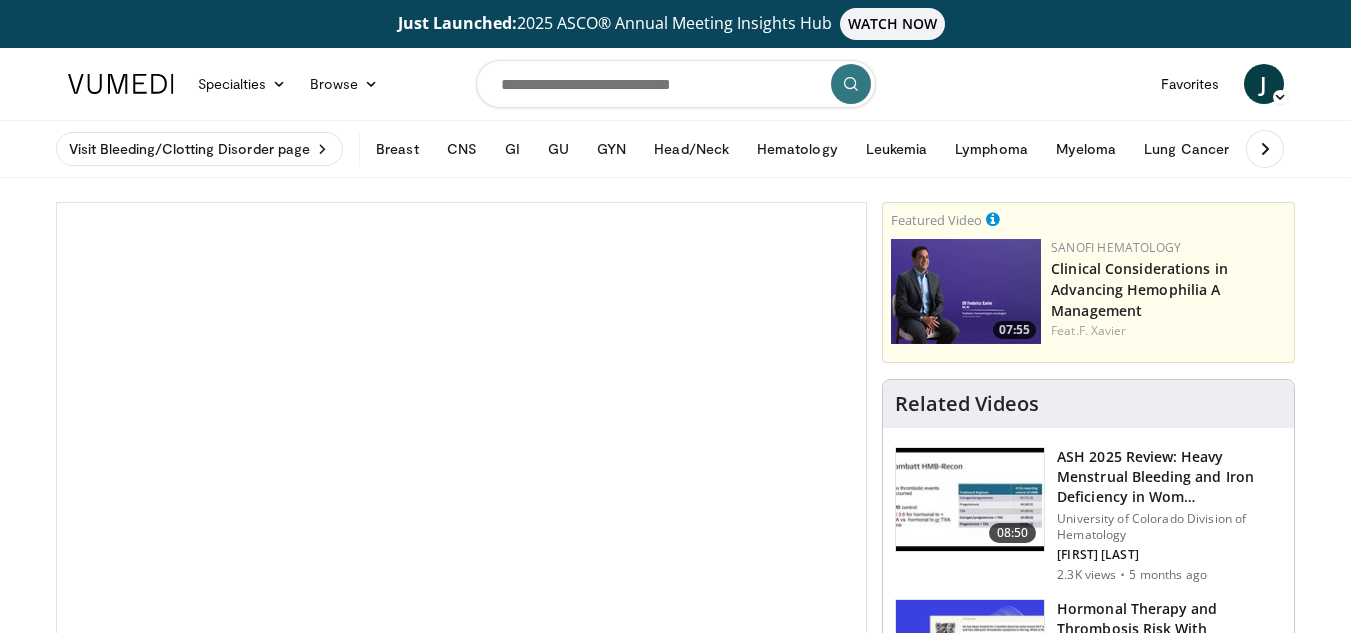 scroll, scrollTop: 0, scrollLeft: 0, axis: both 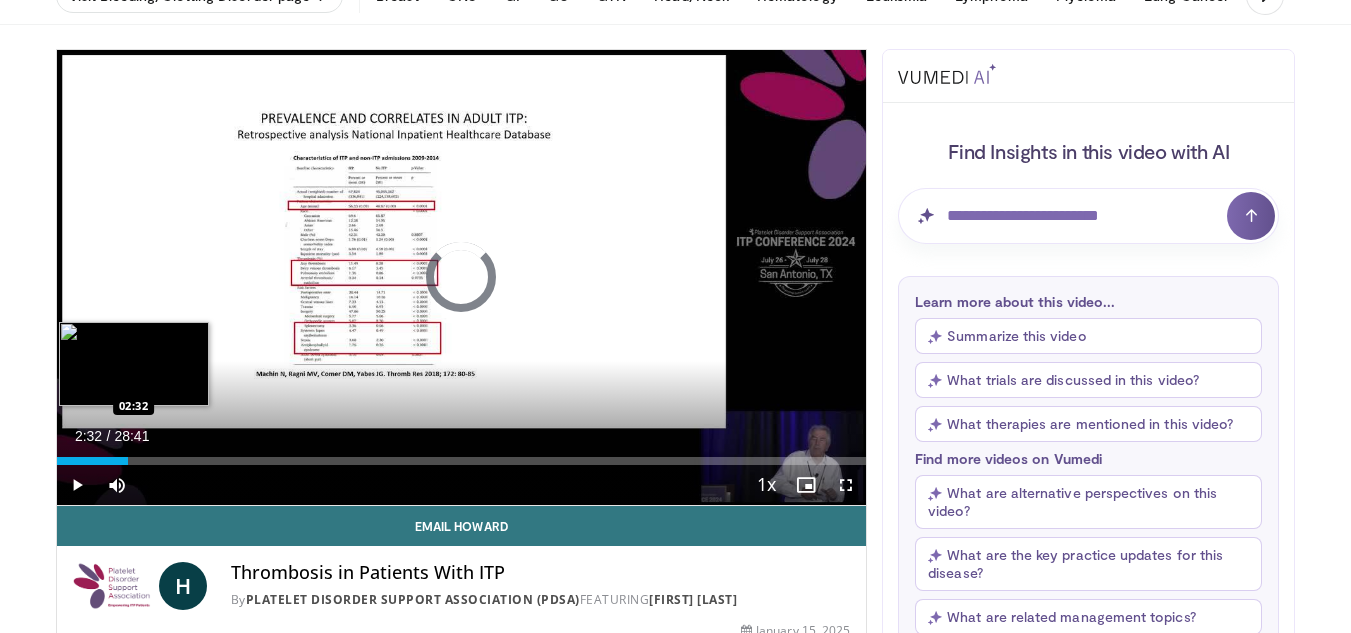 click on "Loaded :  2.30% 02:32 02:32" at bounding box center (462, 455) 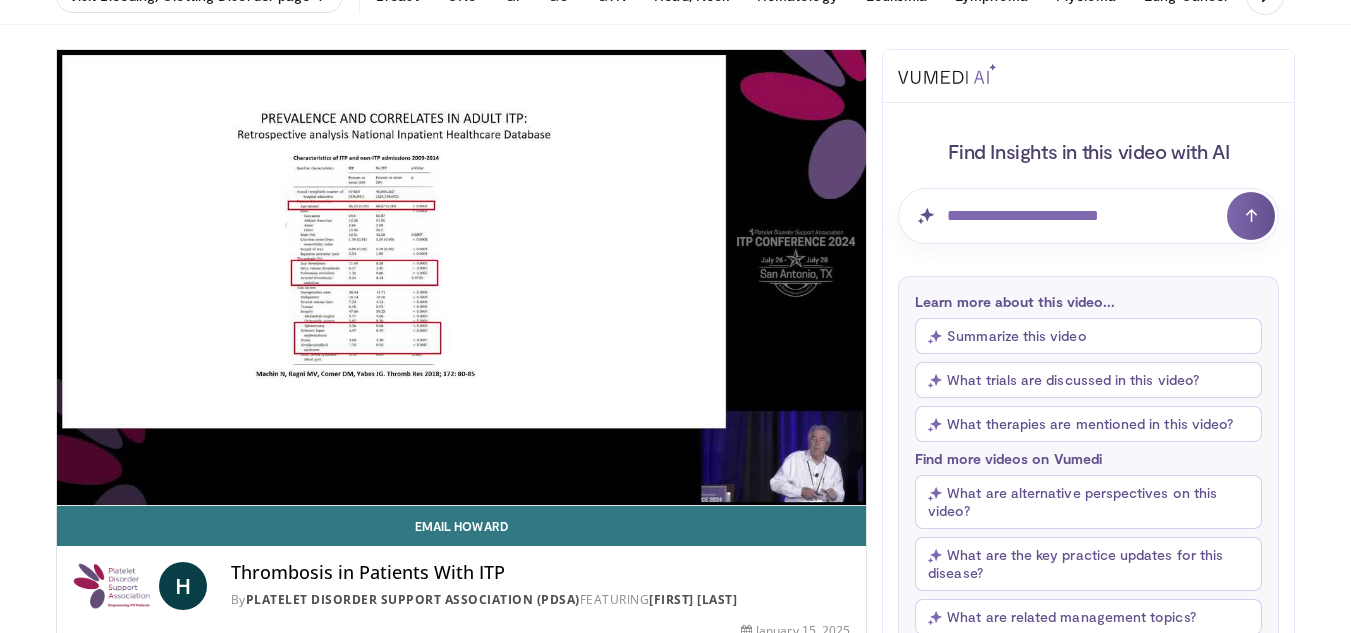 click on "10 seconds
Tap to unmute" at bounding box center [462, 277] 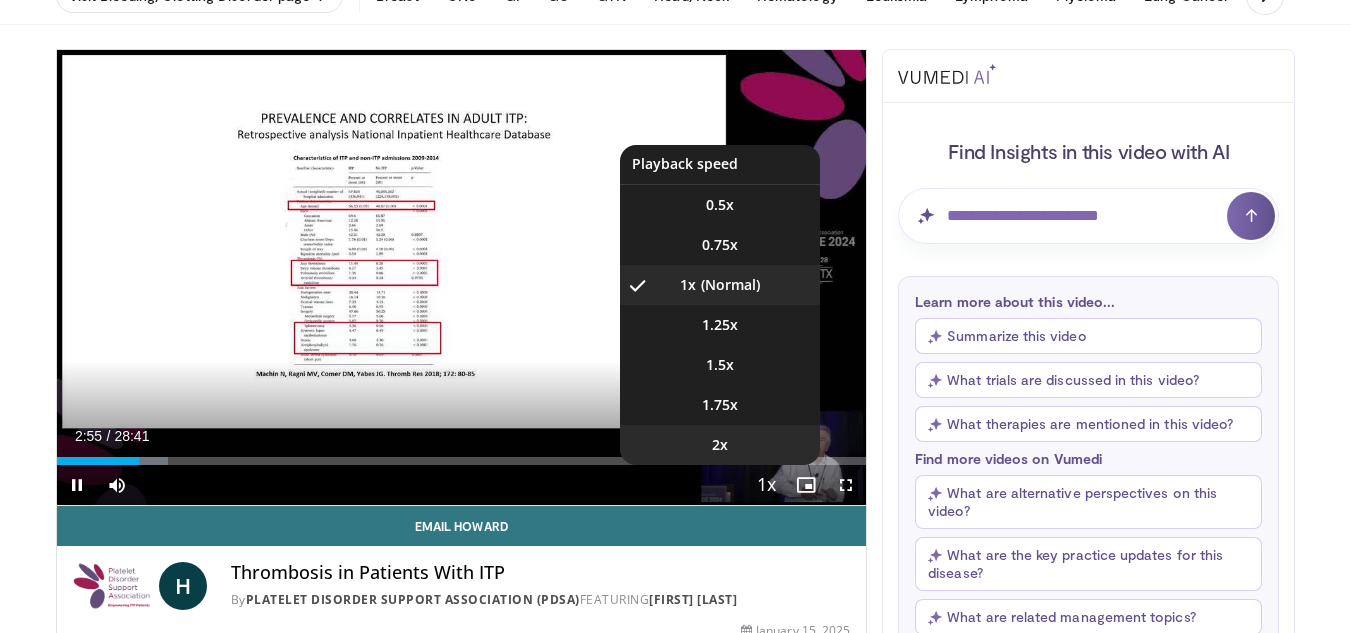click on "2x" at bounding box center [720, 445] 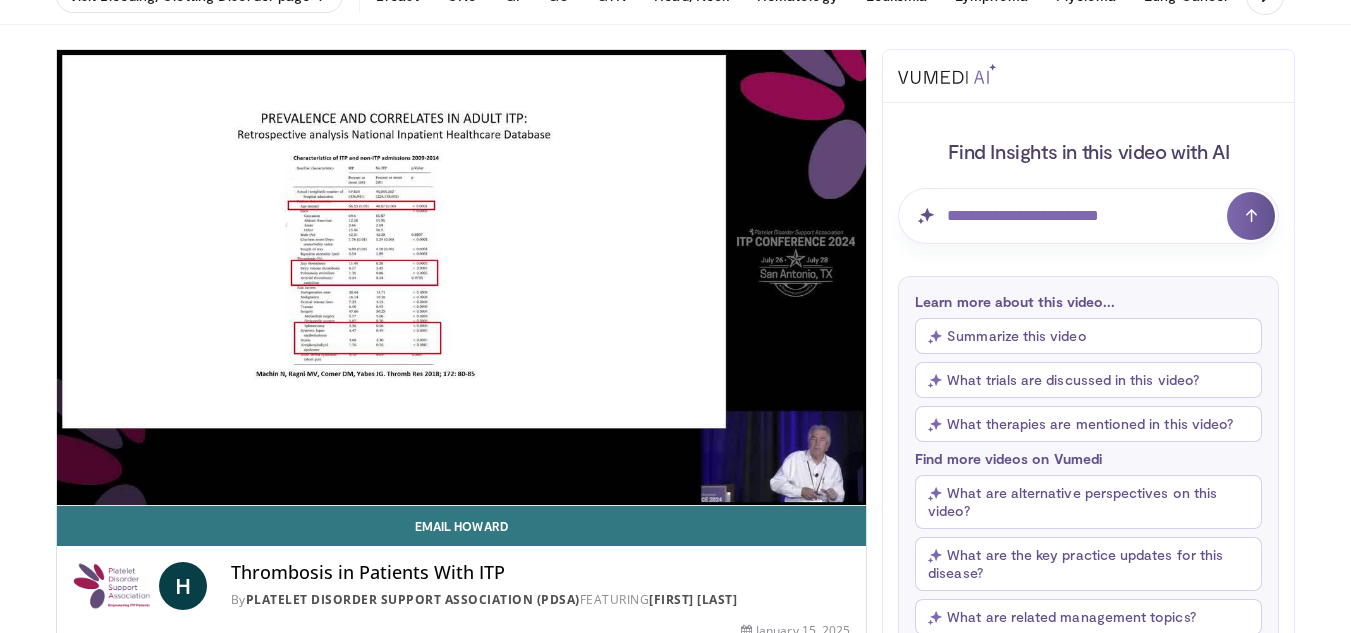 type 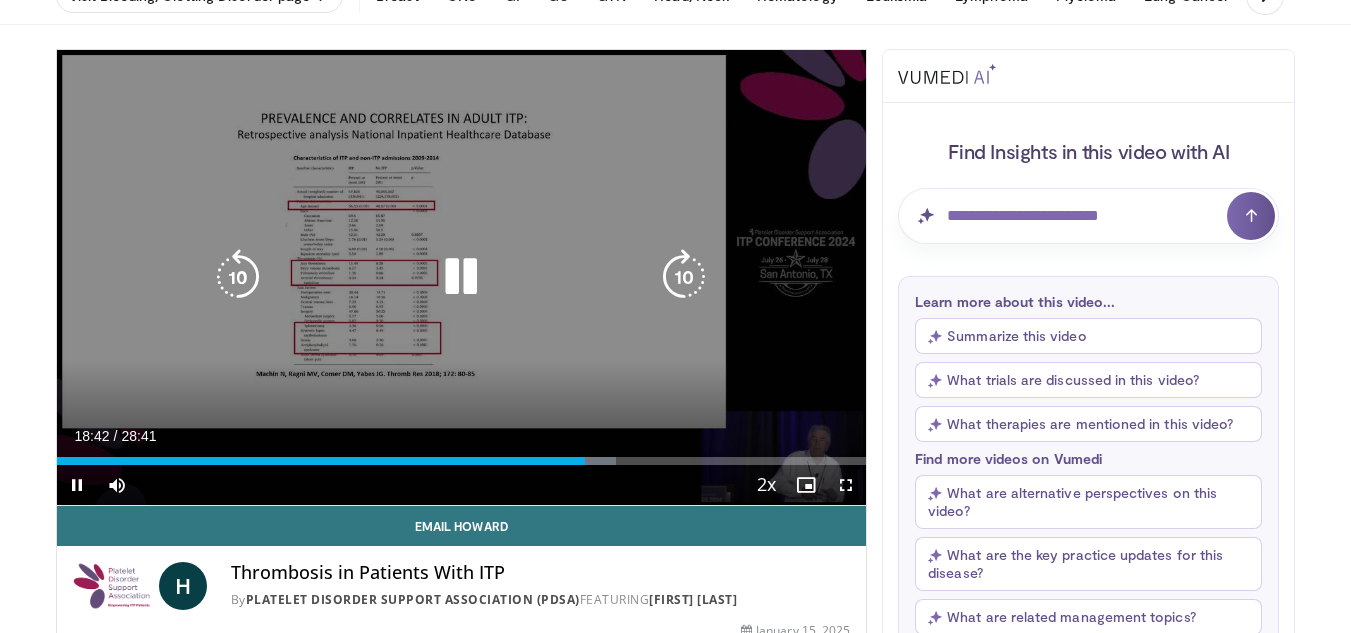 click at bounding box center [461, 277] 